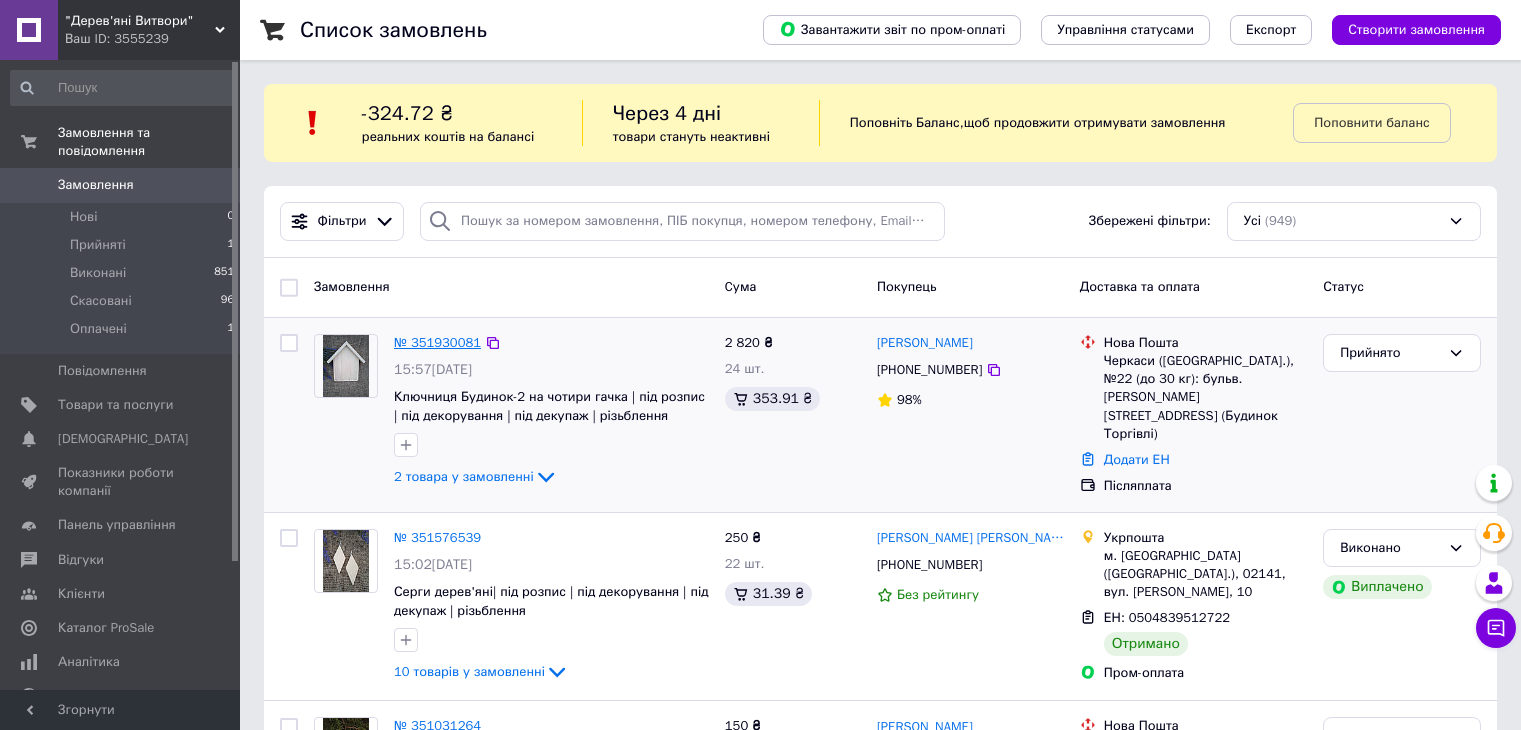 scroll, scrollTop: 0, scrollLeft: 0, axis: both 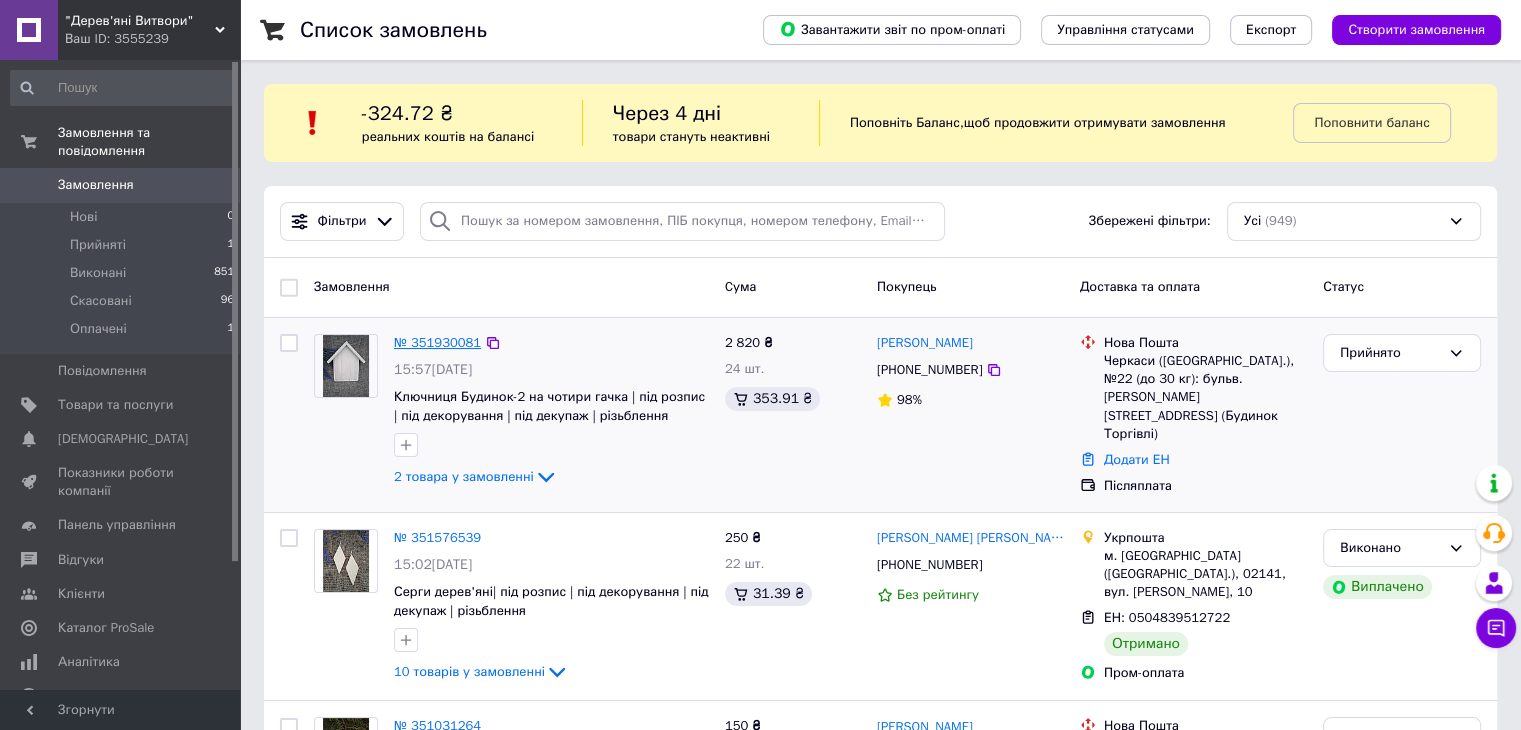 click on "№ 351930081" at bounding box center (437, 342) 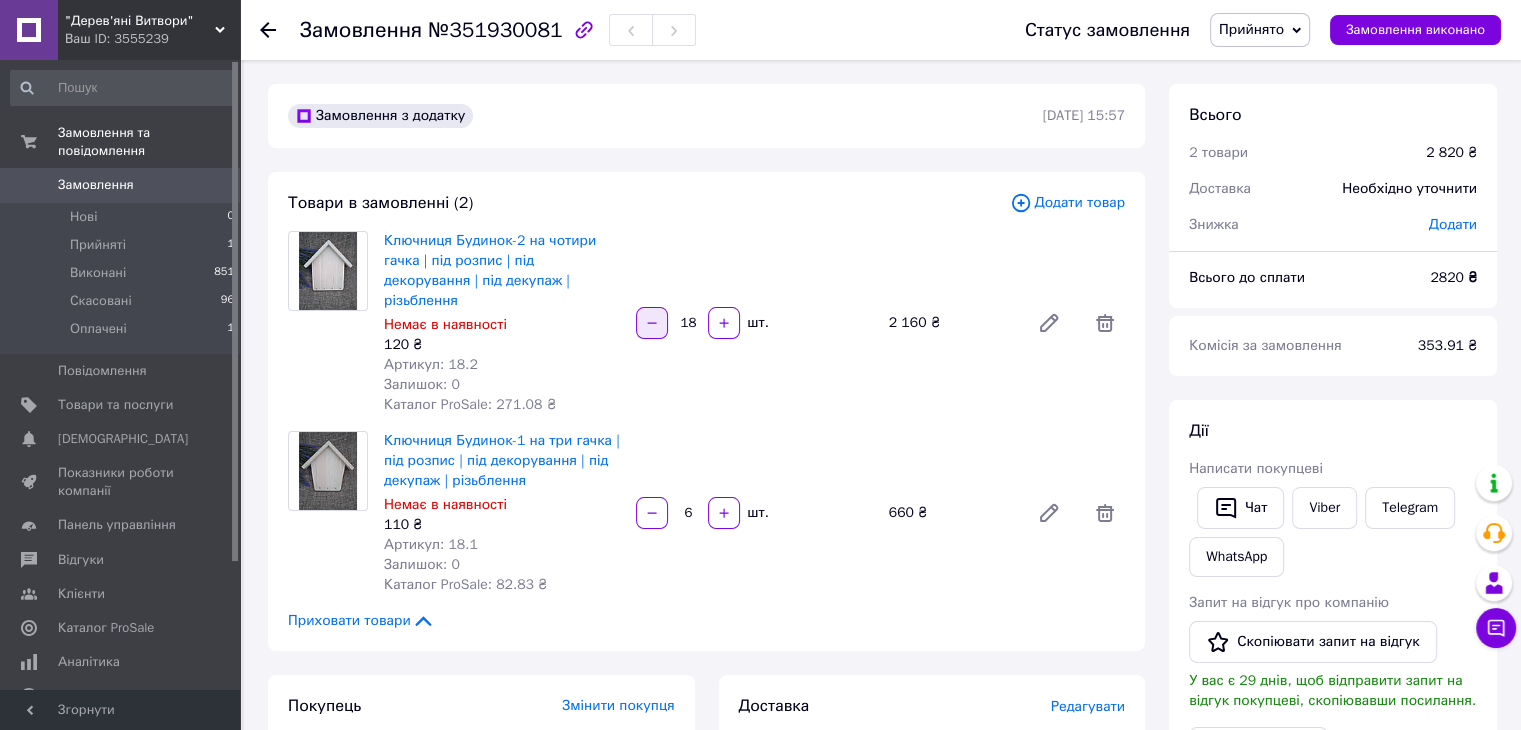click 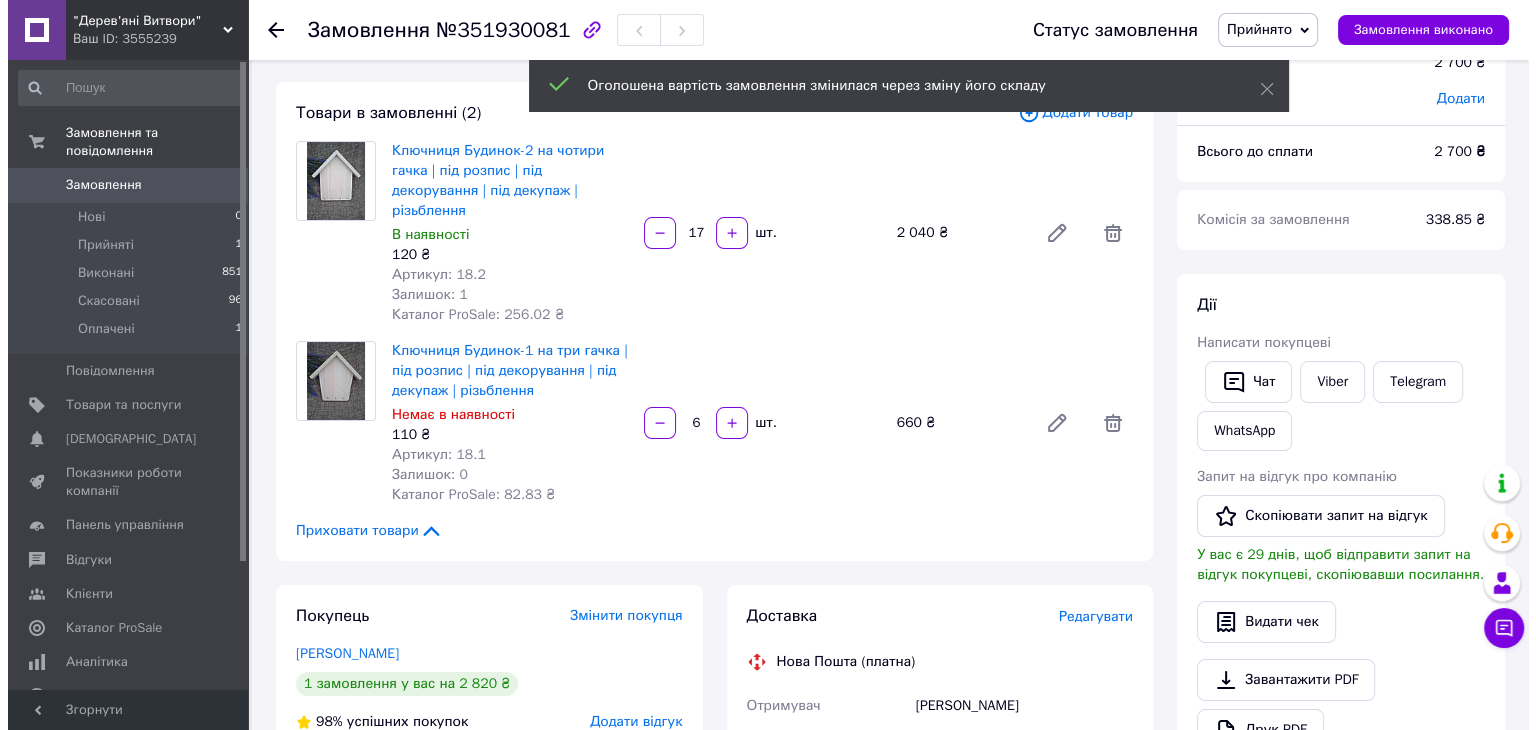 scroll, scrollTop: 200, scrollLeft: 0, axis: vertical 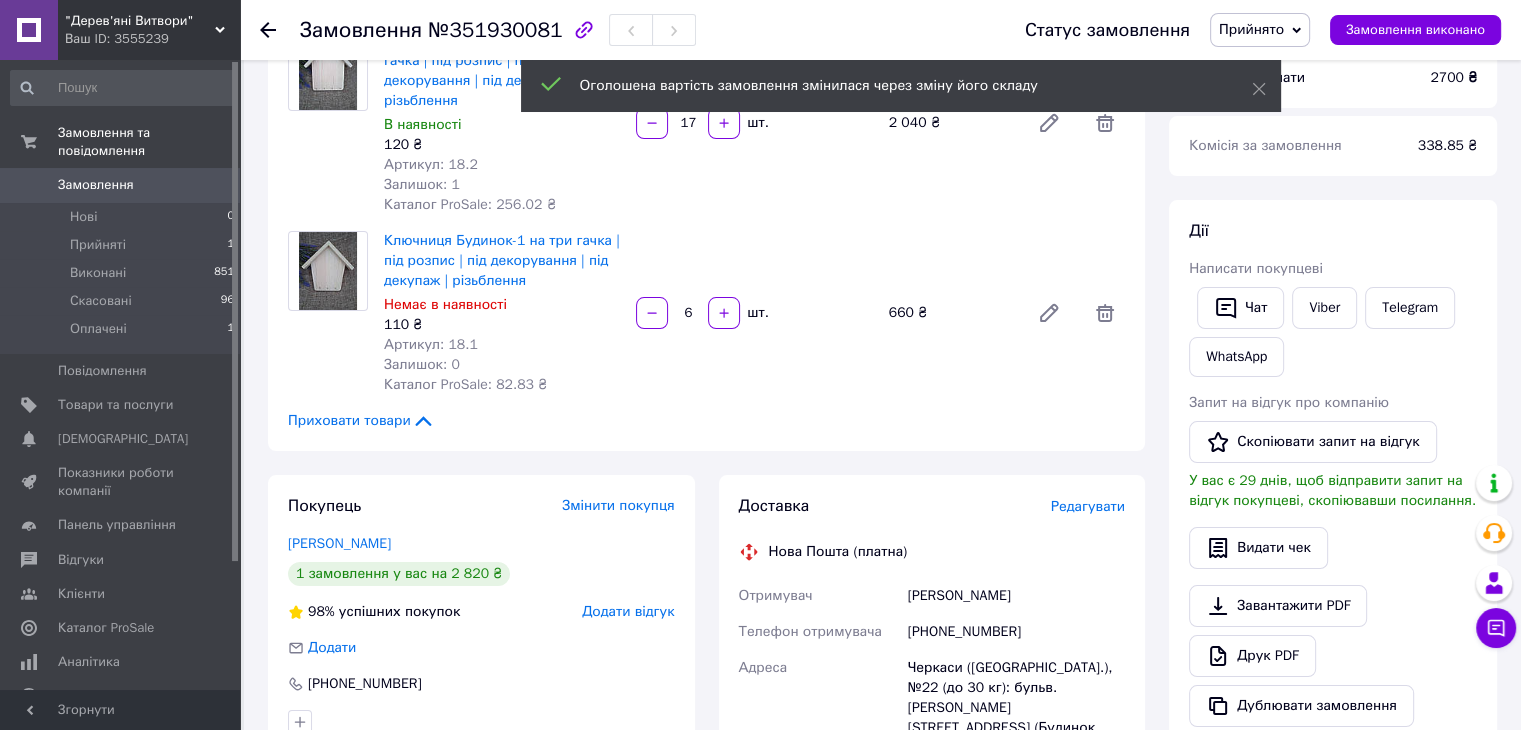 click on "Редагувати" at bounding box center (1088, 506) 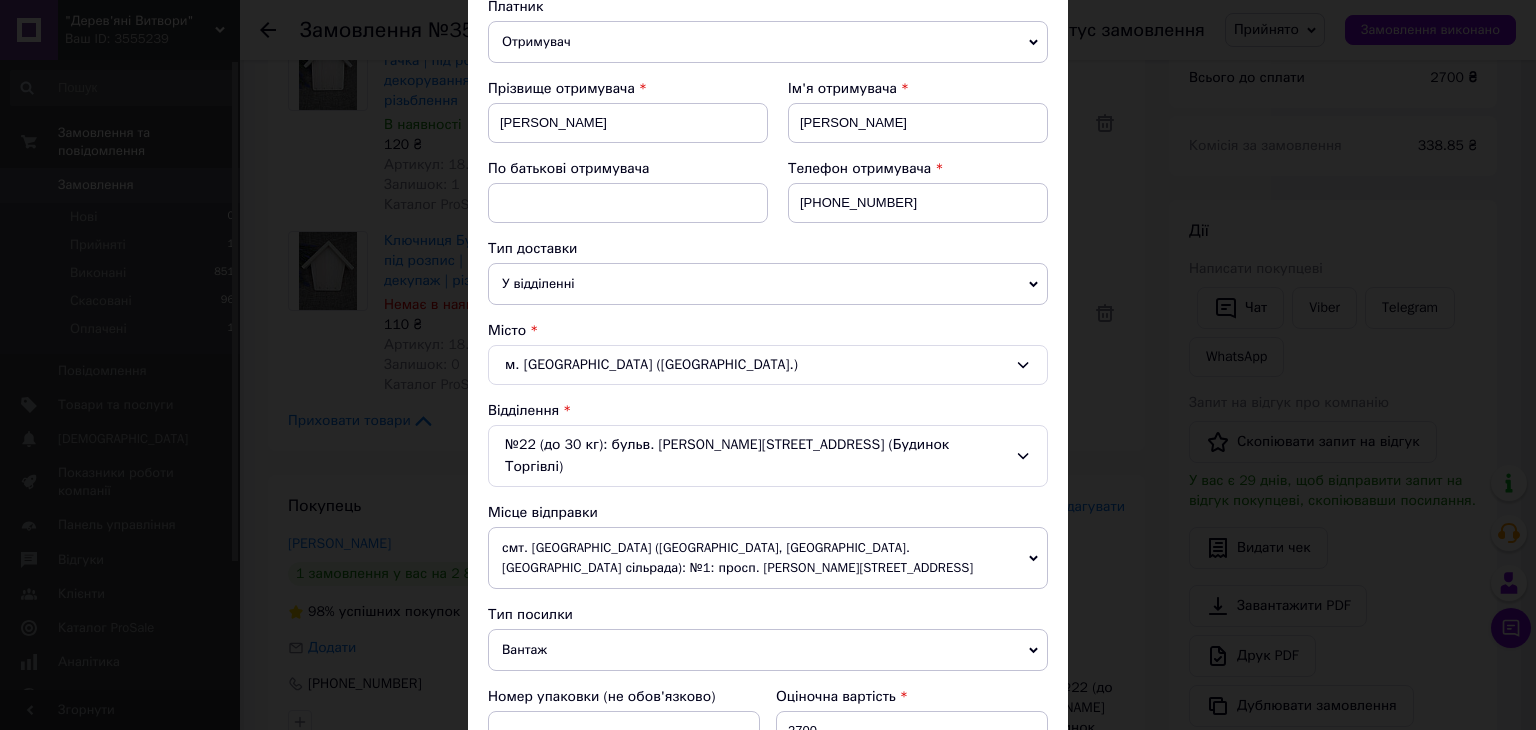 scroll, scrollTop: 300, scrollLeft: 0, axis: vertical 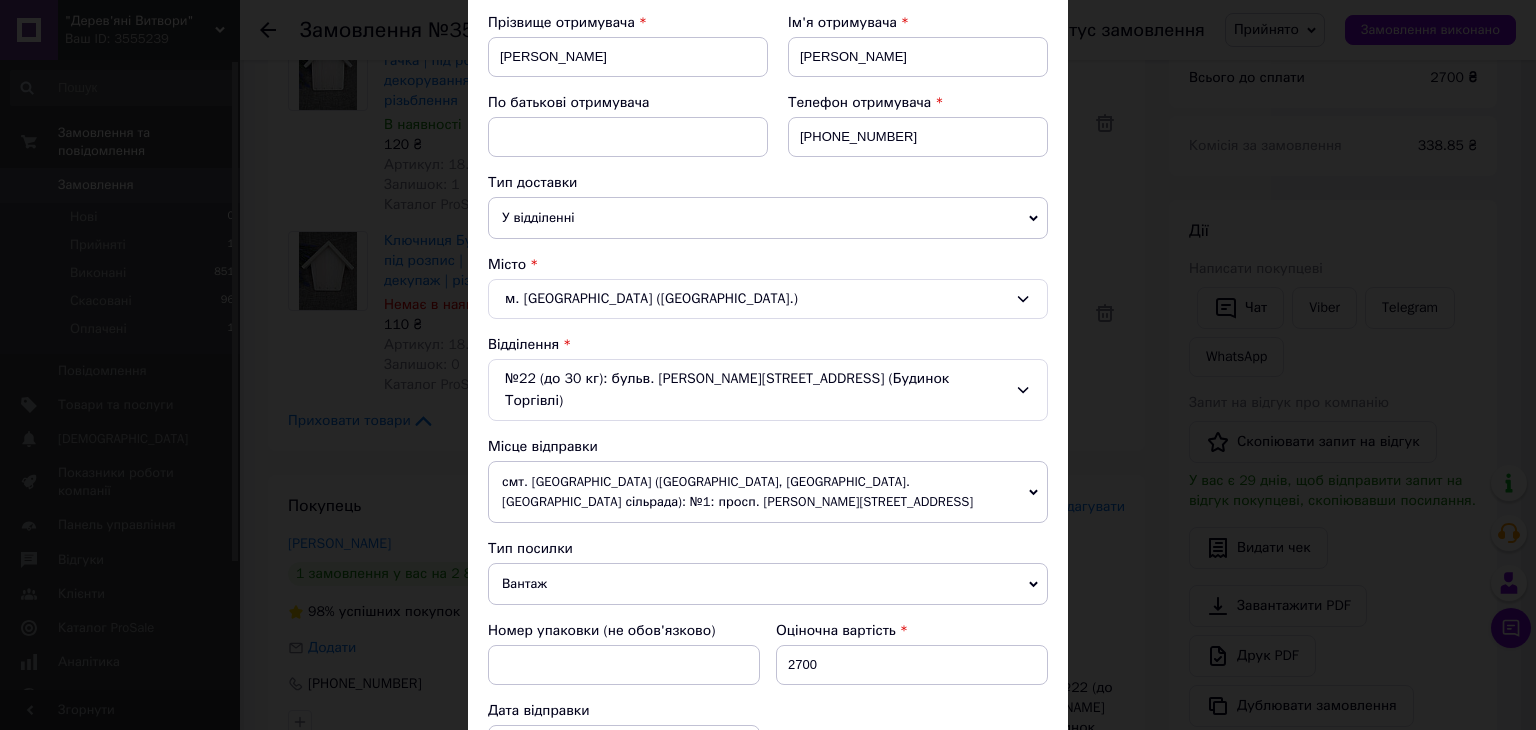 click on "смт. [GEOGRAPHIC_DATA] ([GEOGRAPHIC_DATA], [GEOGRAPHIC_DATA]. [GEOGRAPHIC_DATA] сільрада): №1: просп. [PERSON_NAME][STREET_ADDRESS]" at bounding box center [768, 492] 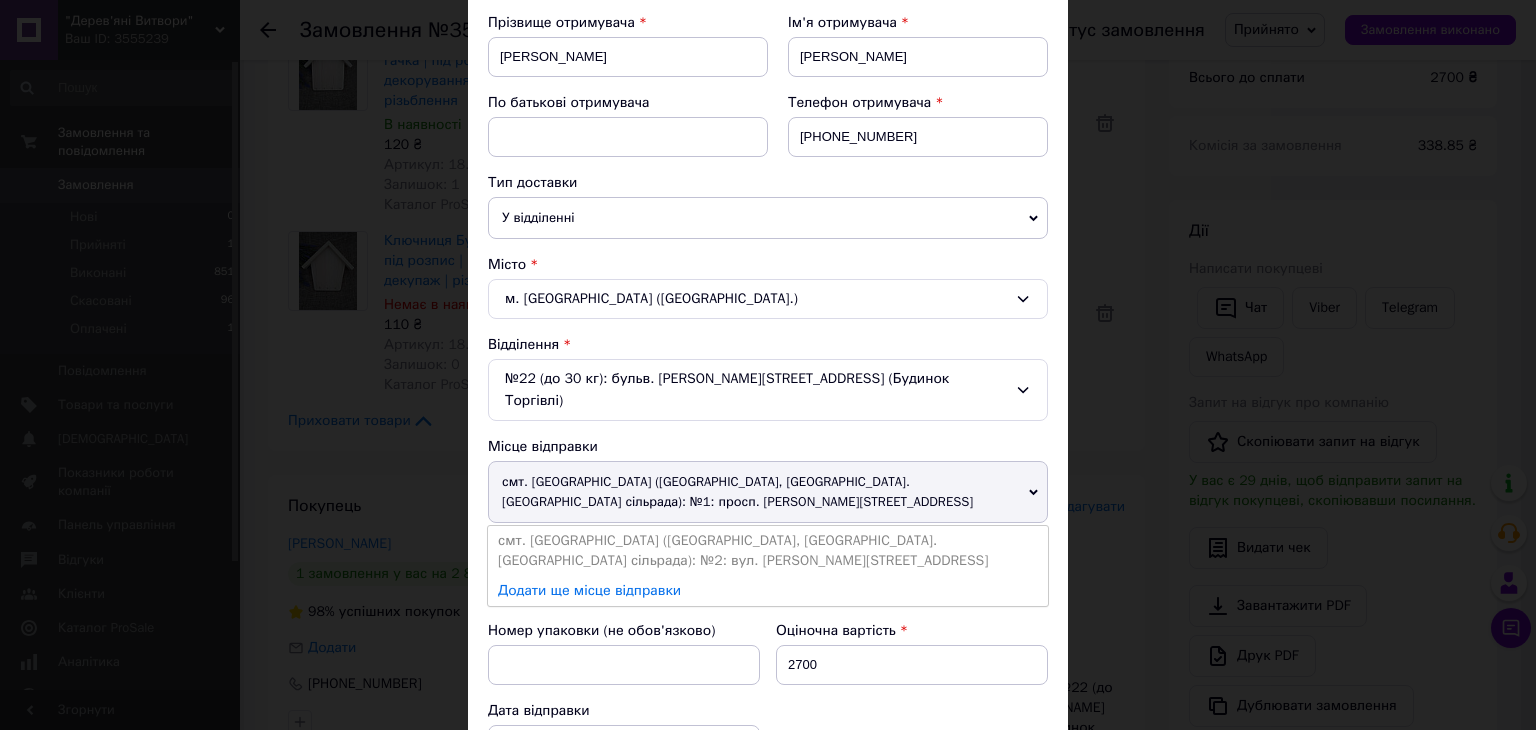 click on "смт. [GEOGRAPHIC_DATA] ([GEOGRAPHIC_DATA], [GEOGRAPHIC_DATA]. [GEOGRAPHIC_DATA] сільрада): №2: вул. [PERSON_NAME][STREET_ADDRESS]" at bounding box center (768, 551) 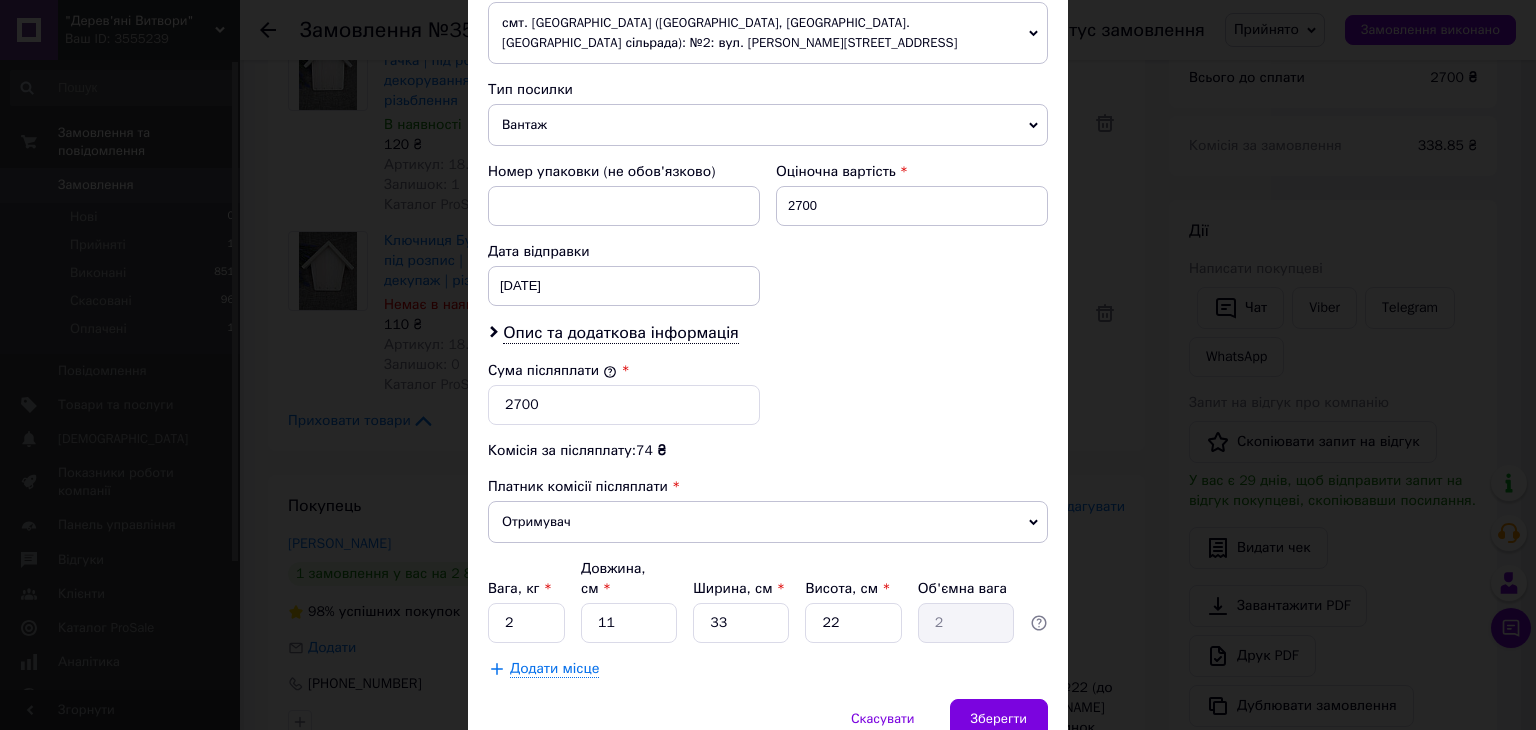 scroll, scrollTop: 810, scrollLeft: 0, axis: vertical 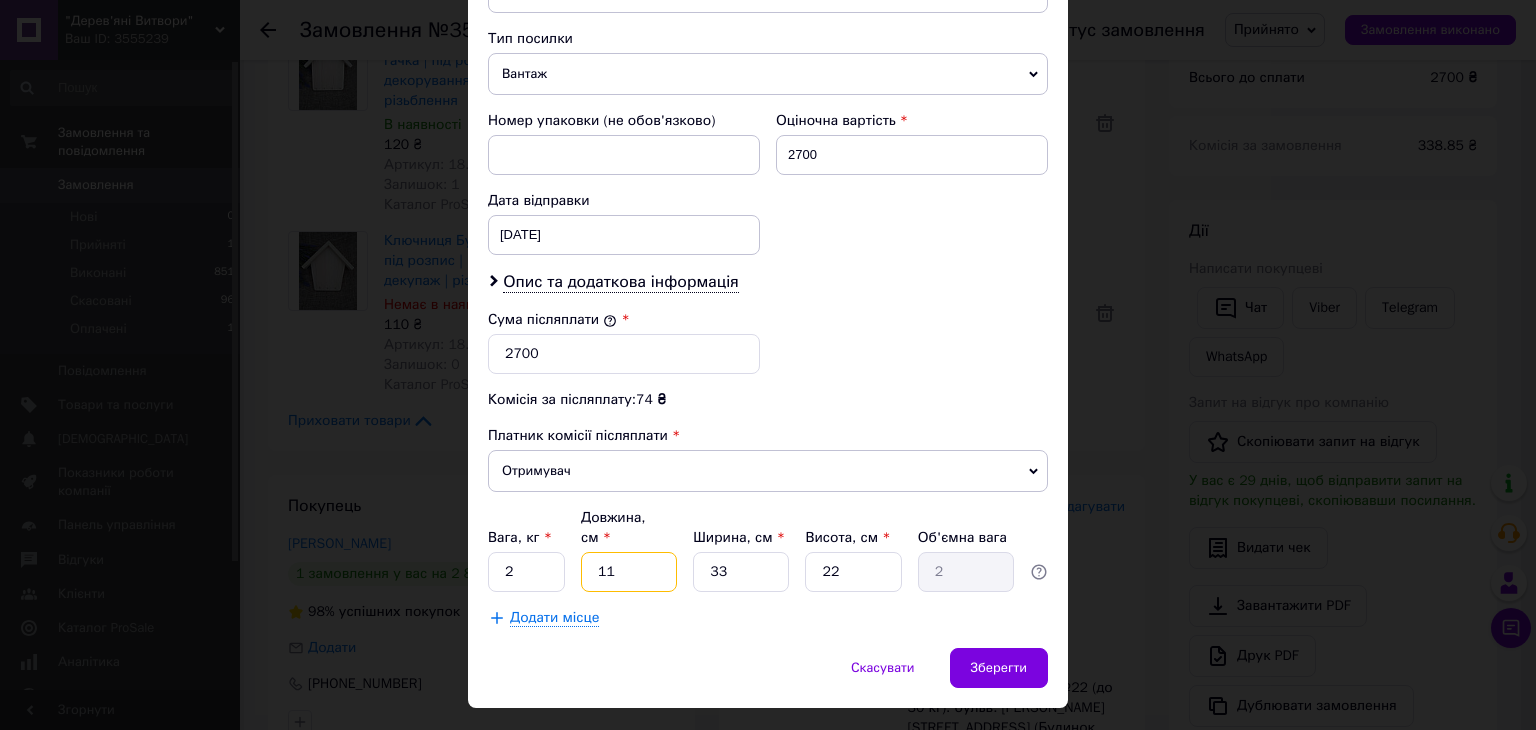 drag, startPoint x: 593, startPoint y: 520, endPoint x: 680, endPoint y: 531, distance: 87.69264 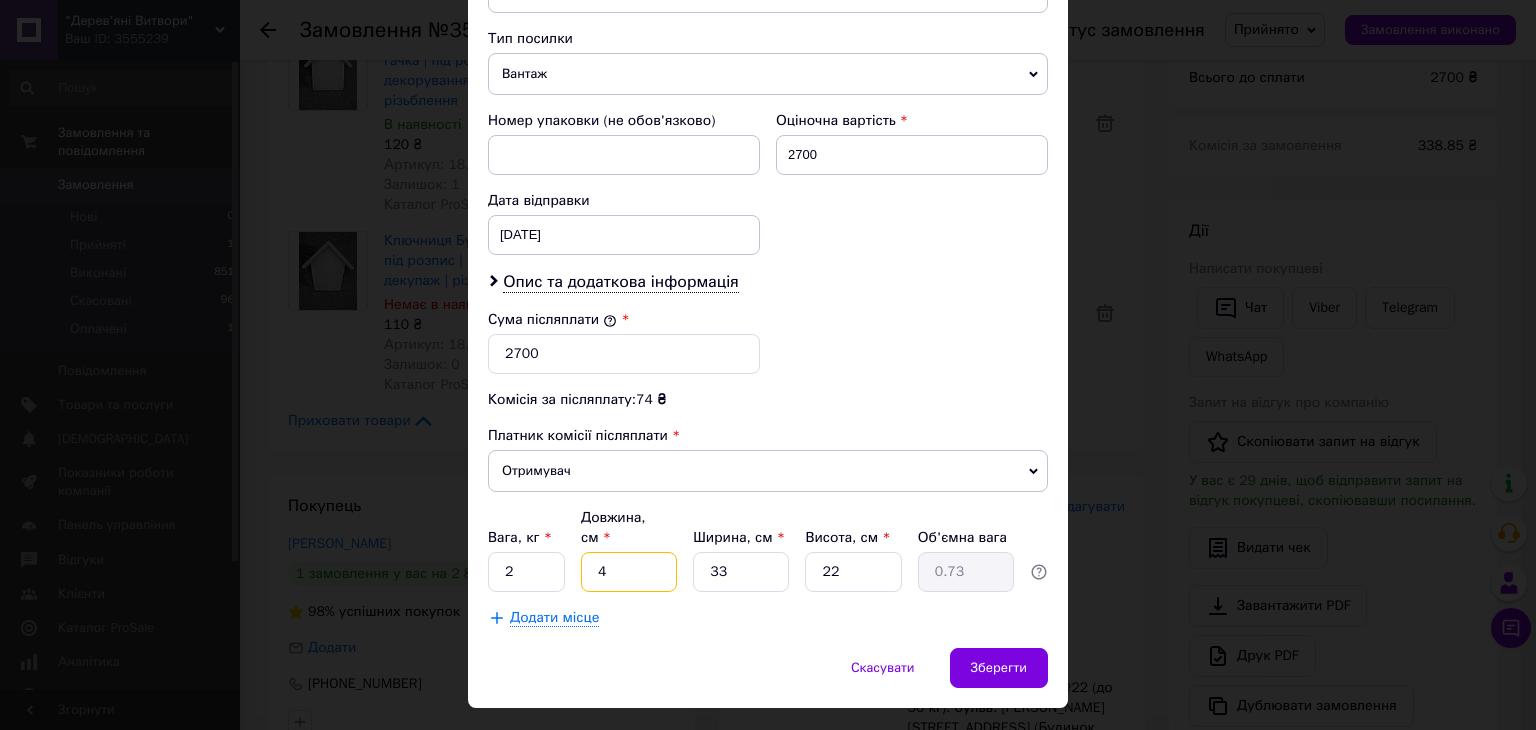 type on "40" 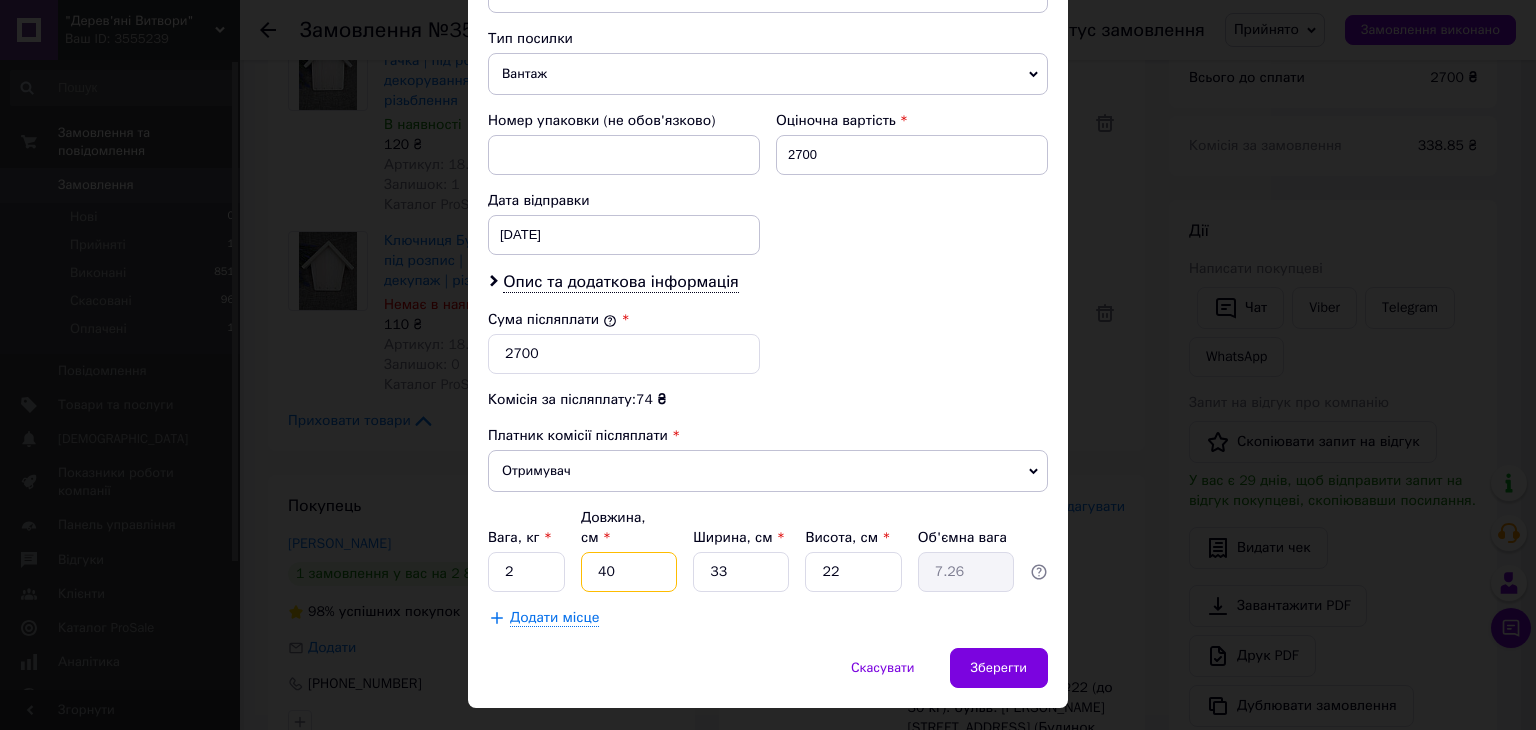 type on "40" 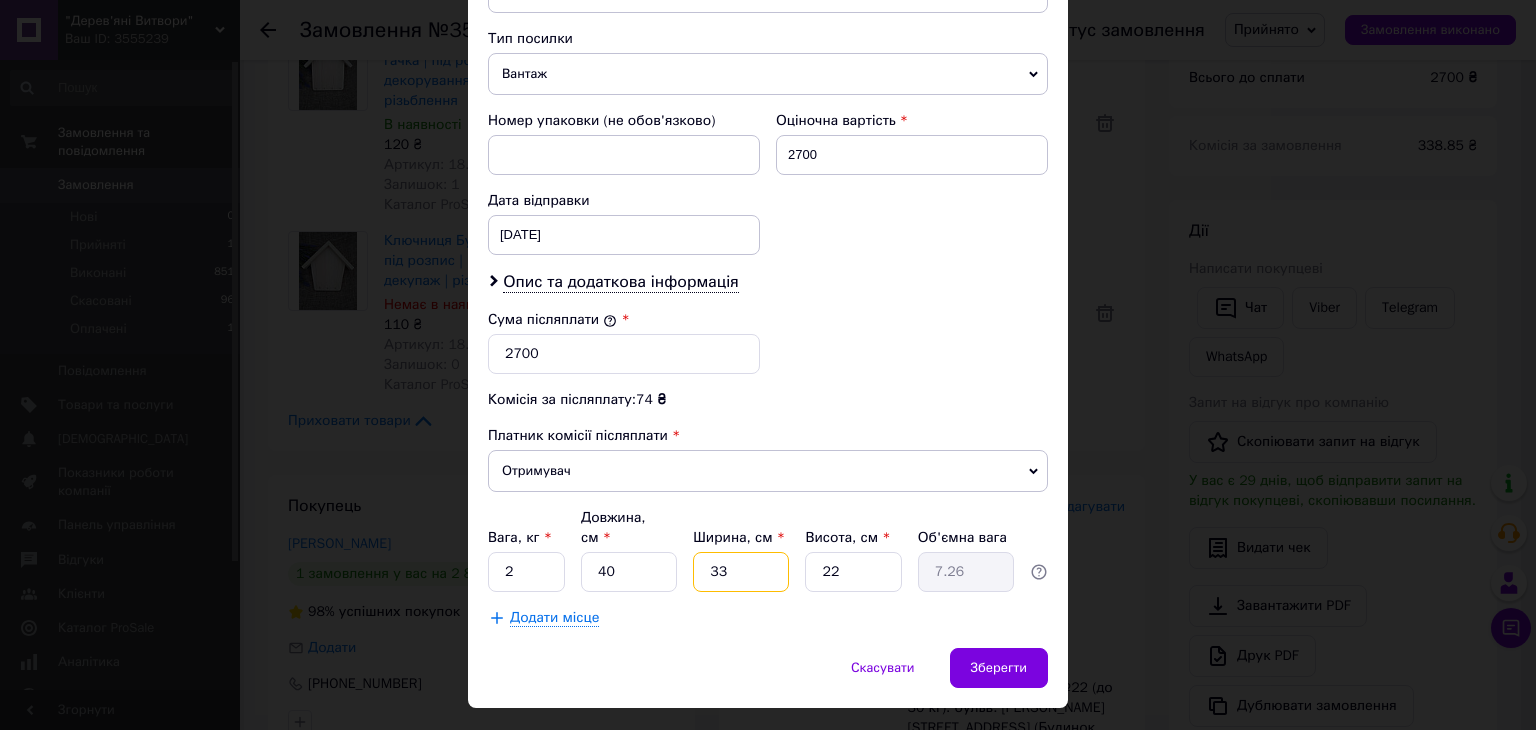 drag, startPoint x: 707, startPoint y: 519, endPoint x: 771, endPoint y: 529, distance: 64.77654 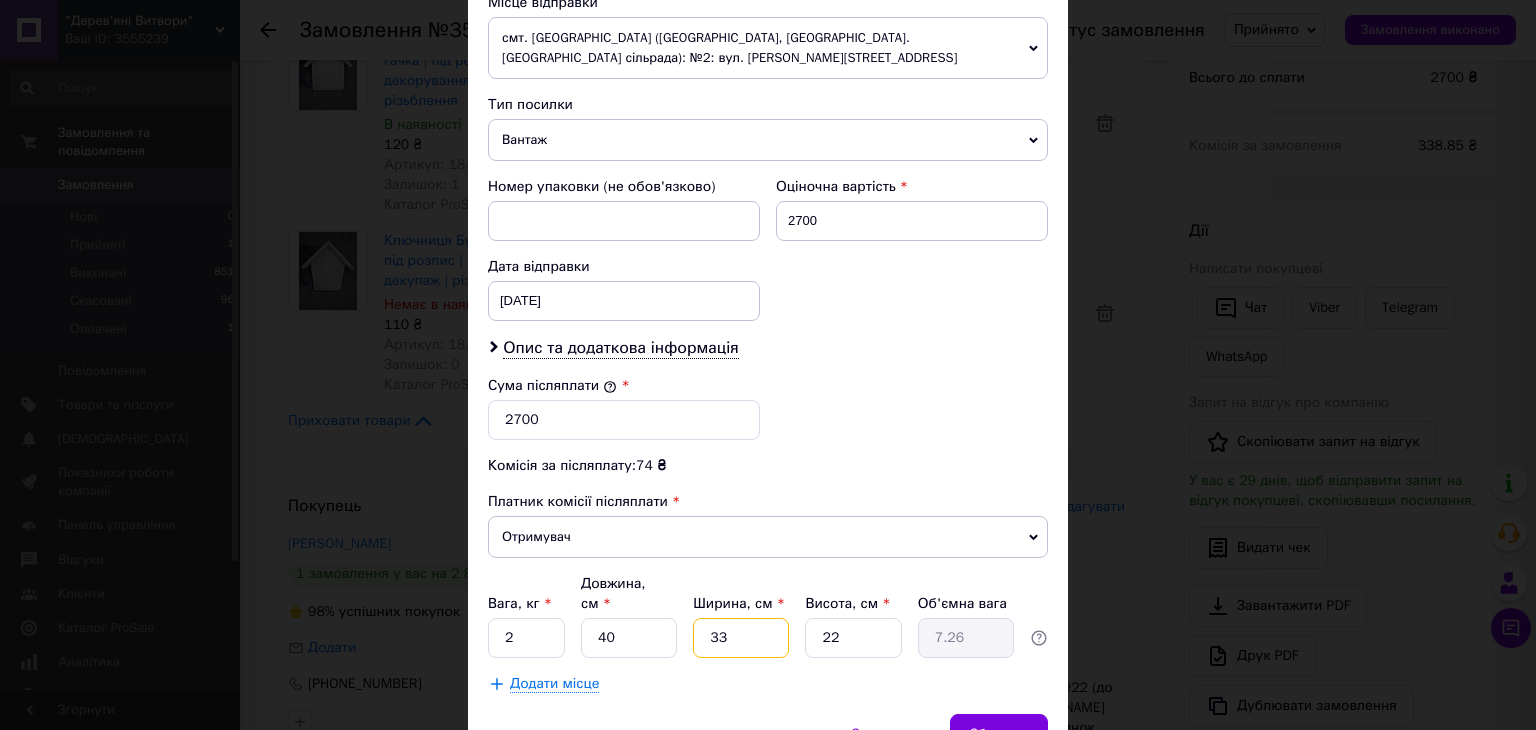 scroll, scrollTop: 710, scrollLeft: 0, axis: vertical 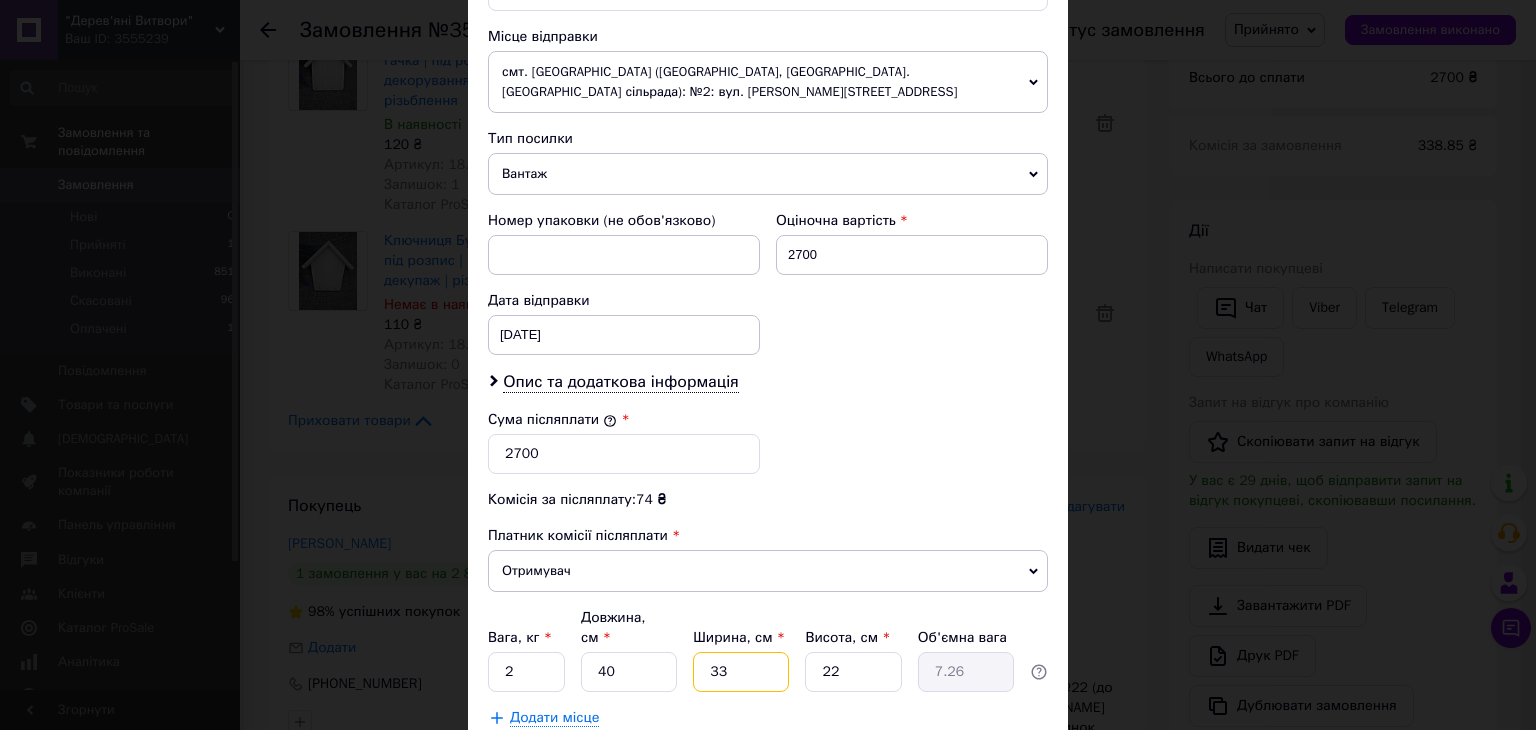 type on "3" 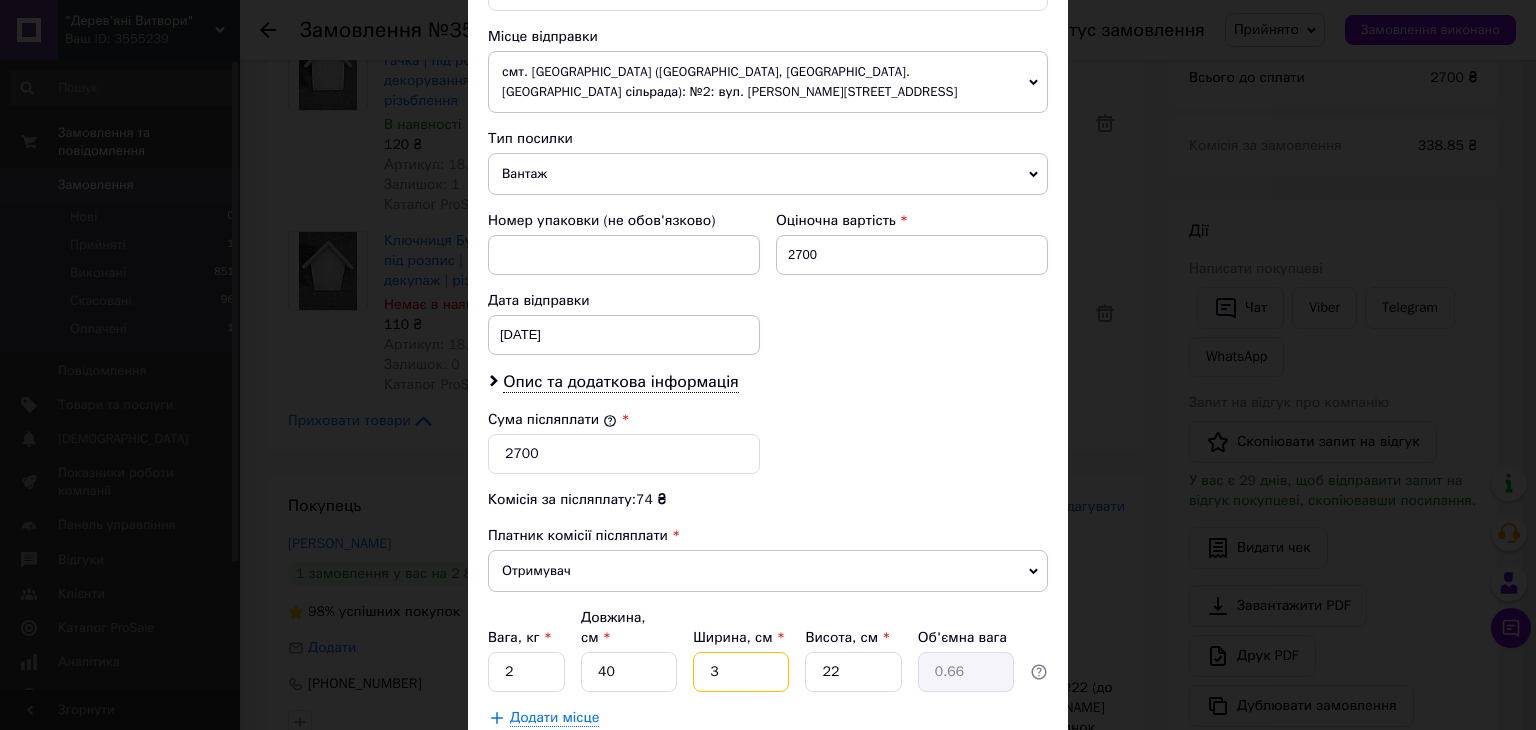 type on "30" 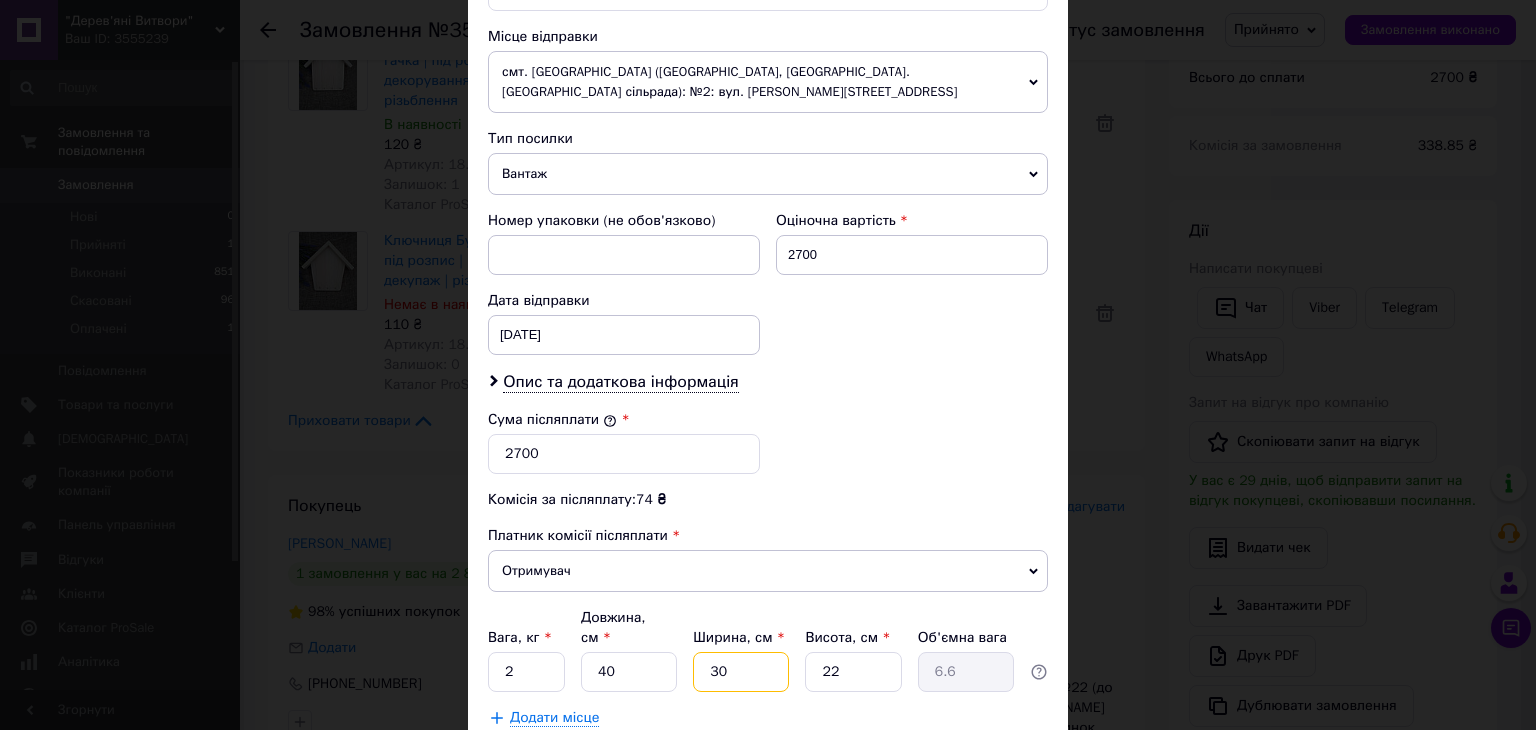 type on "30" 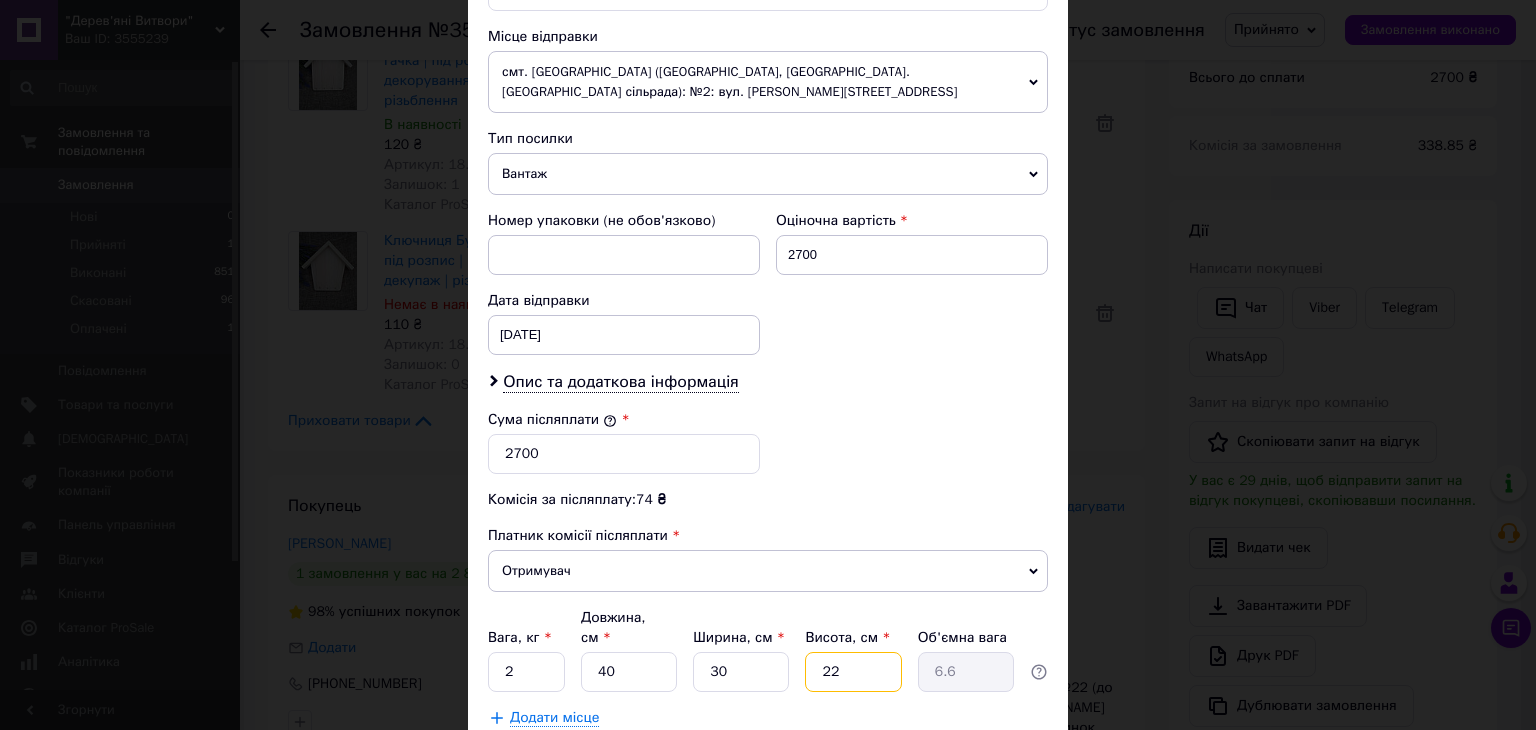 drag, startPoint x: 816, startPoint y: 624, endPoint x: 888, endPoint y: 635, distance: 72.835434 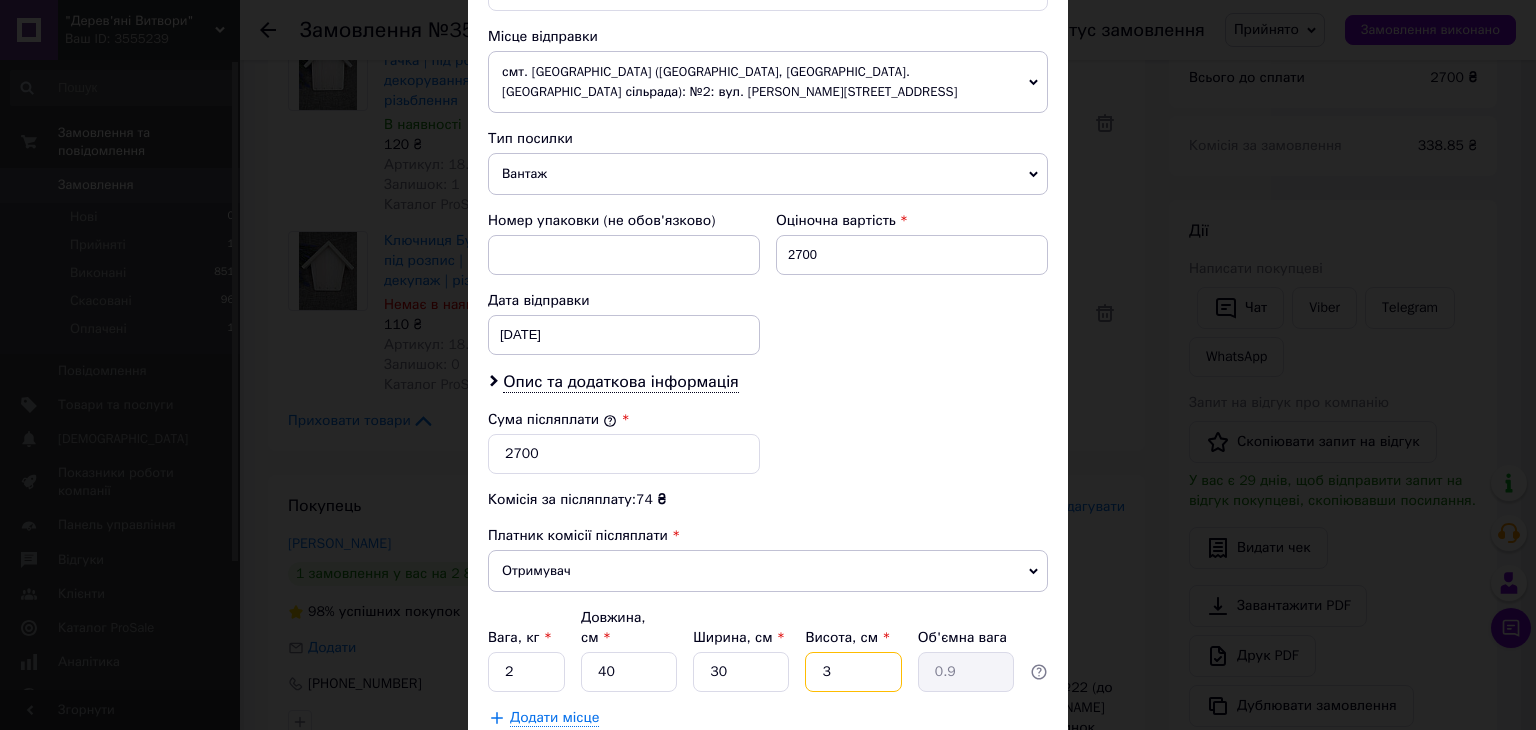 type on "36" 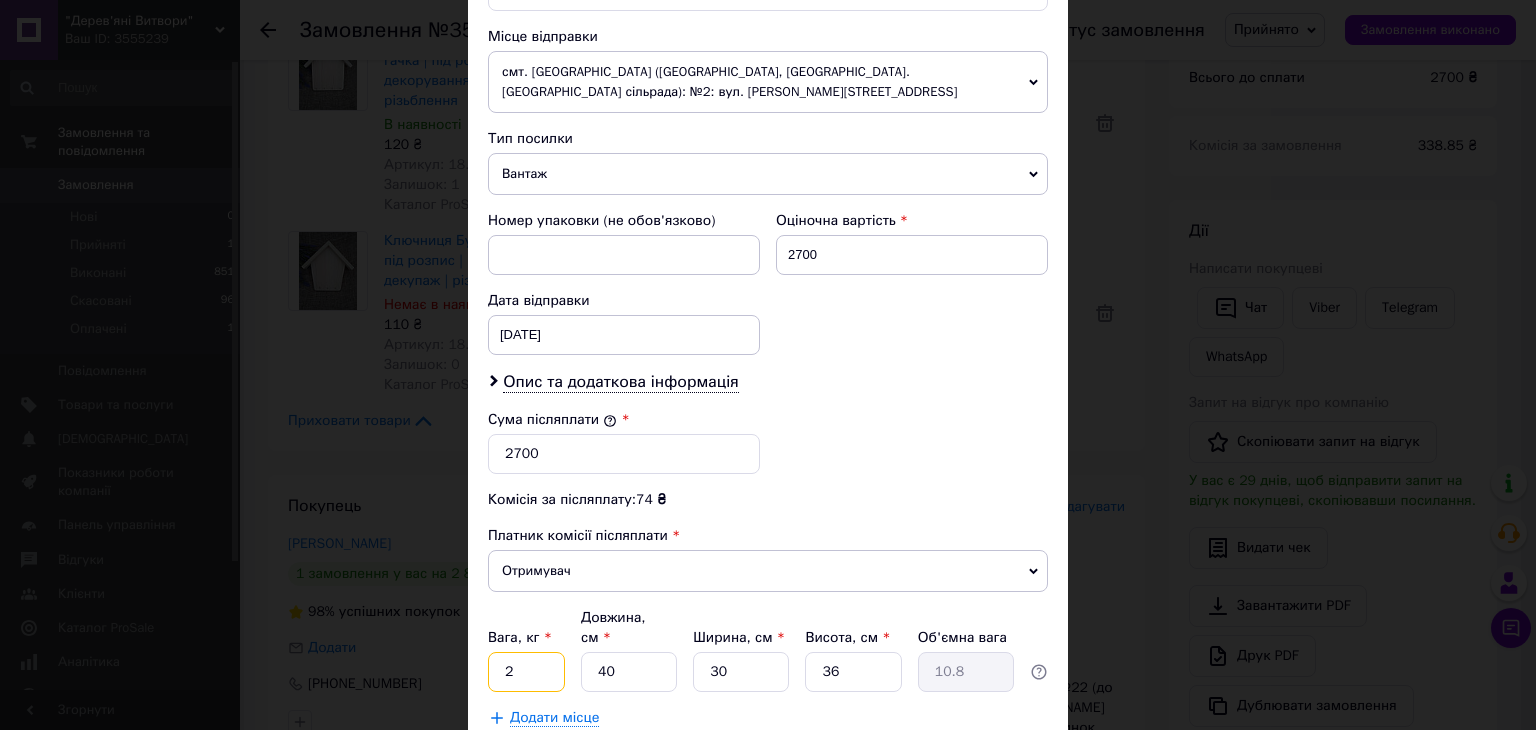 drag, startPoint x: 506, startPoint y: 626, endPoint x: 516, endPoint y: 629, distance: 10.440307 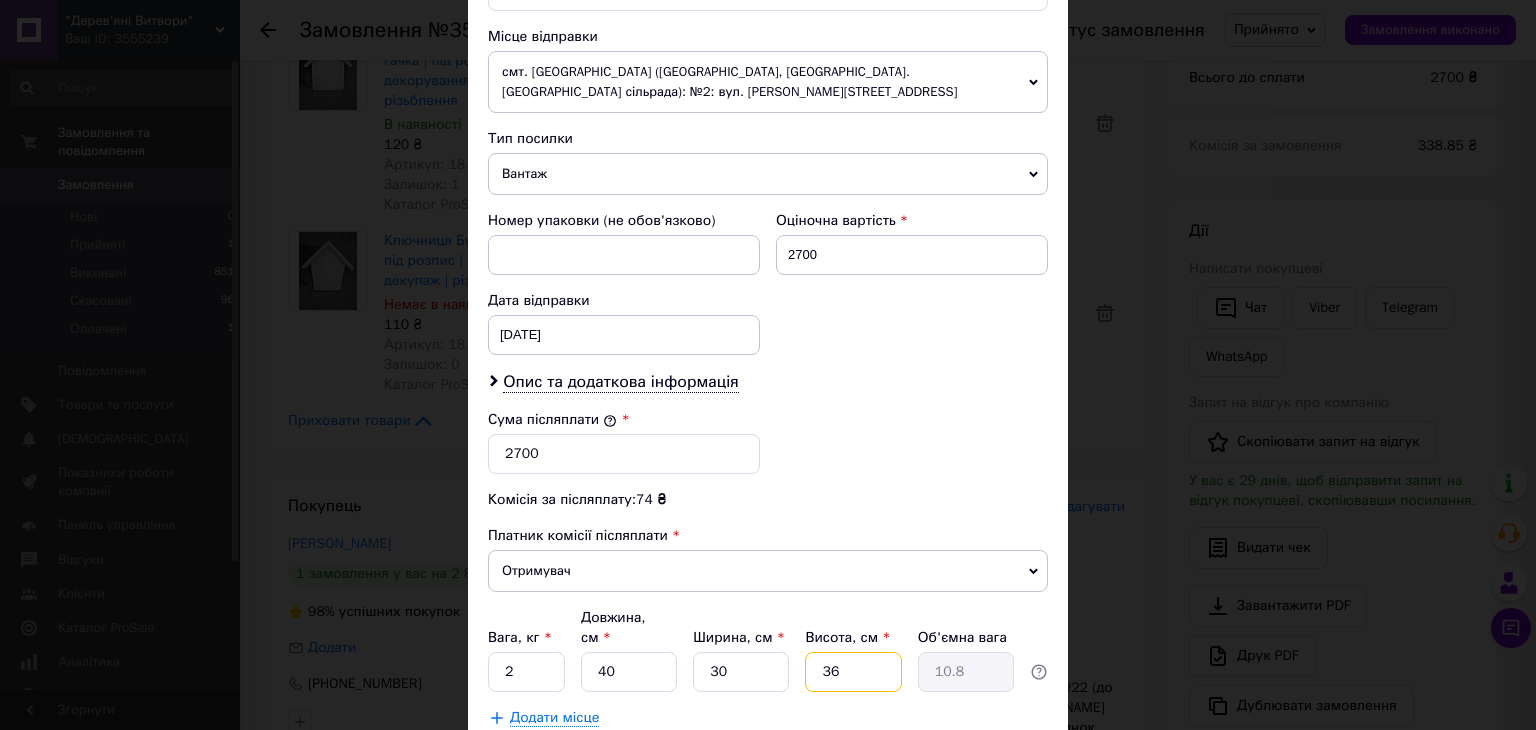 drag, startPoint x: 831, startPoint y: 625, endPoint x: 867, endPoint y: 633, distance: 36.878178 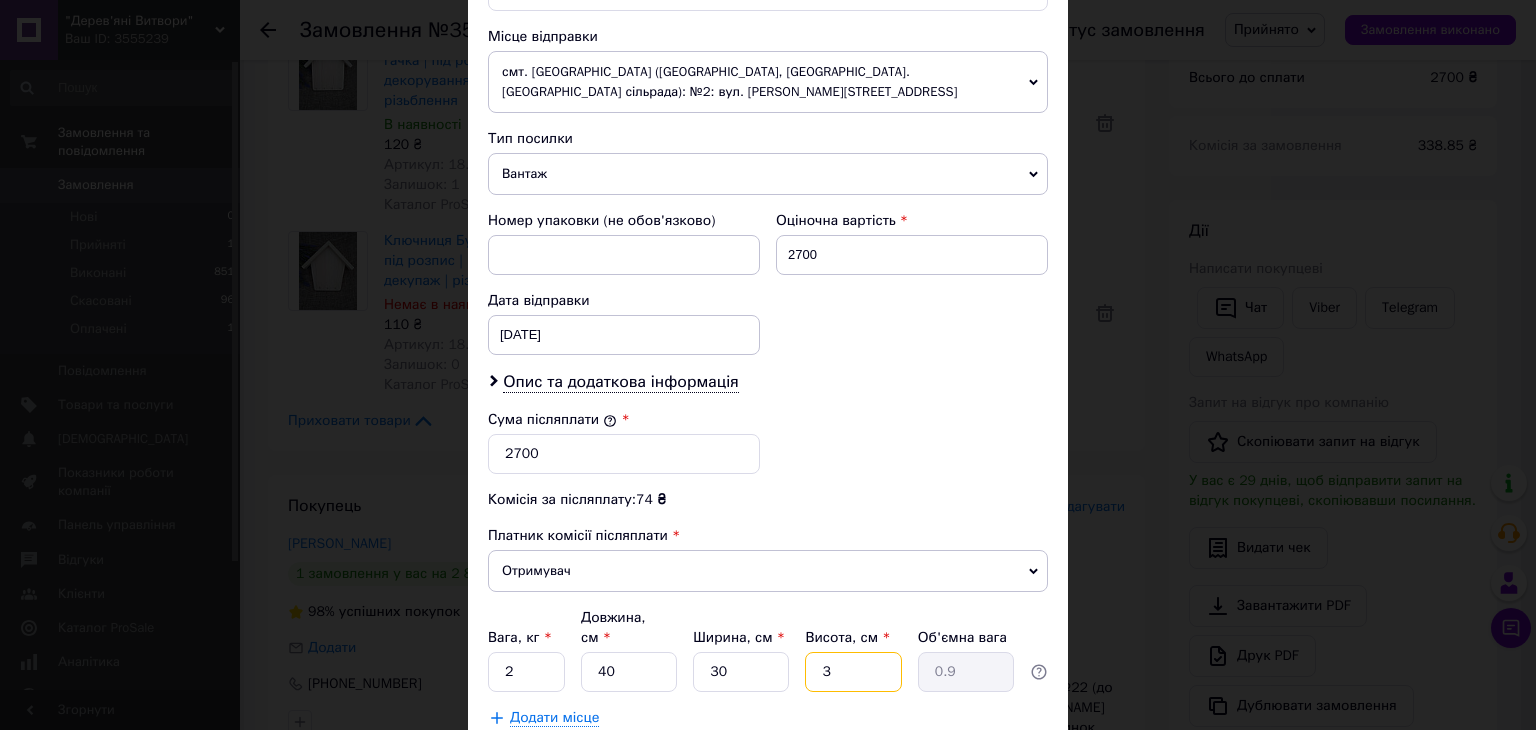 type on "35" 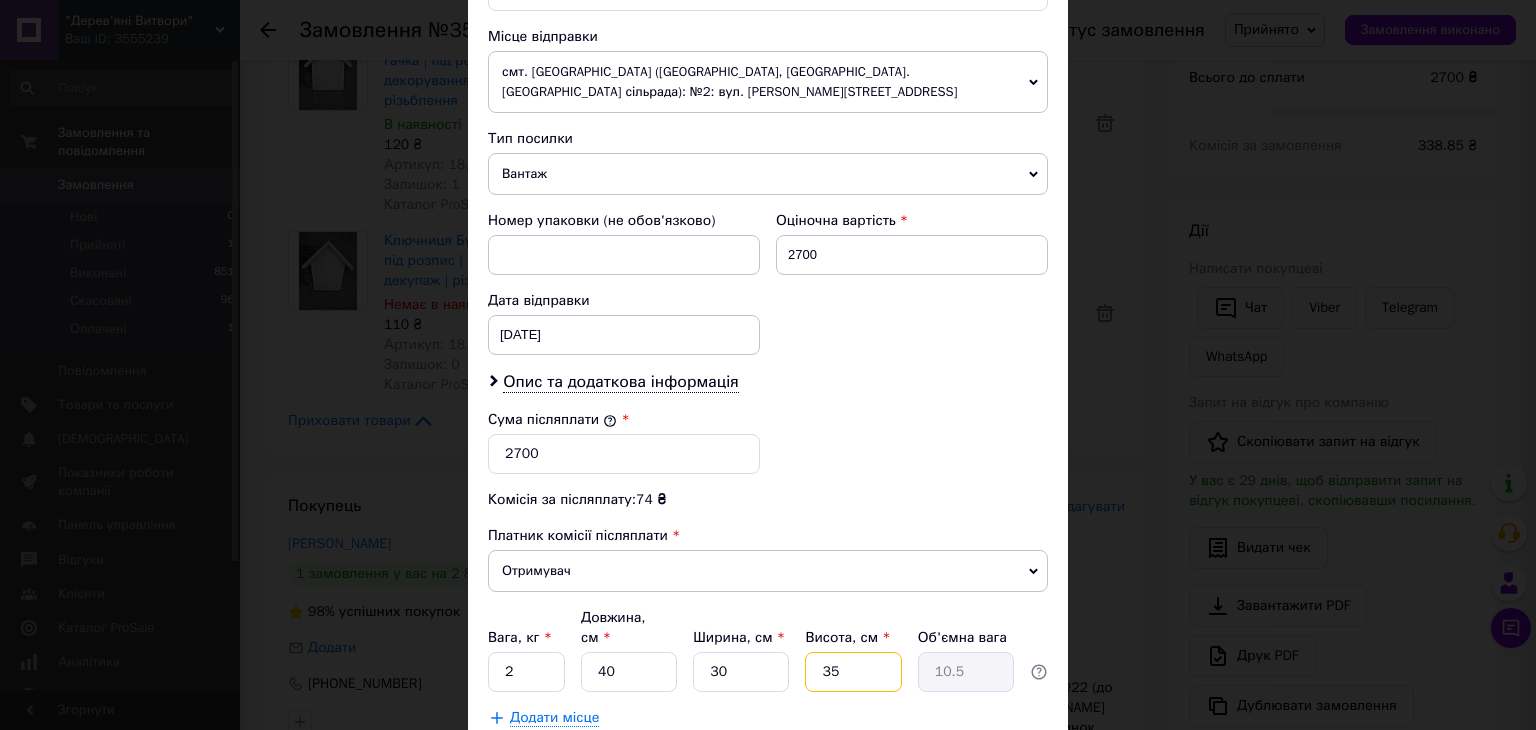 type on "35" 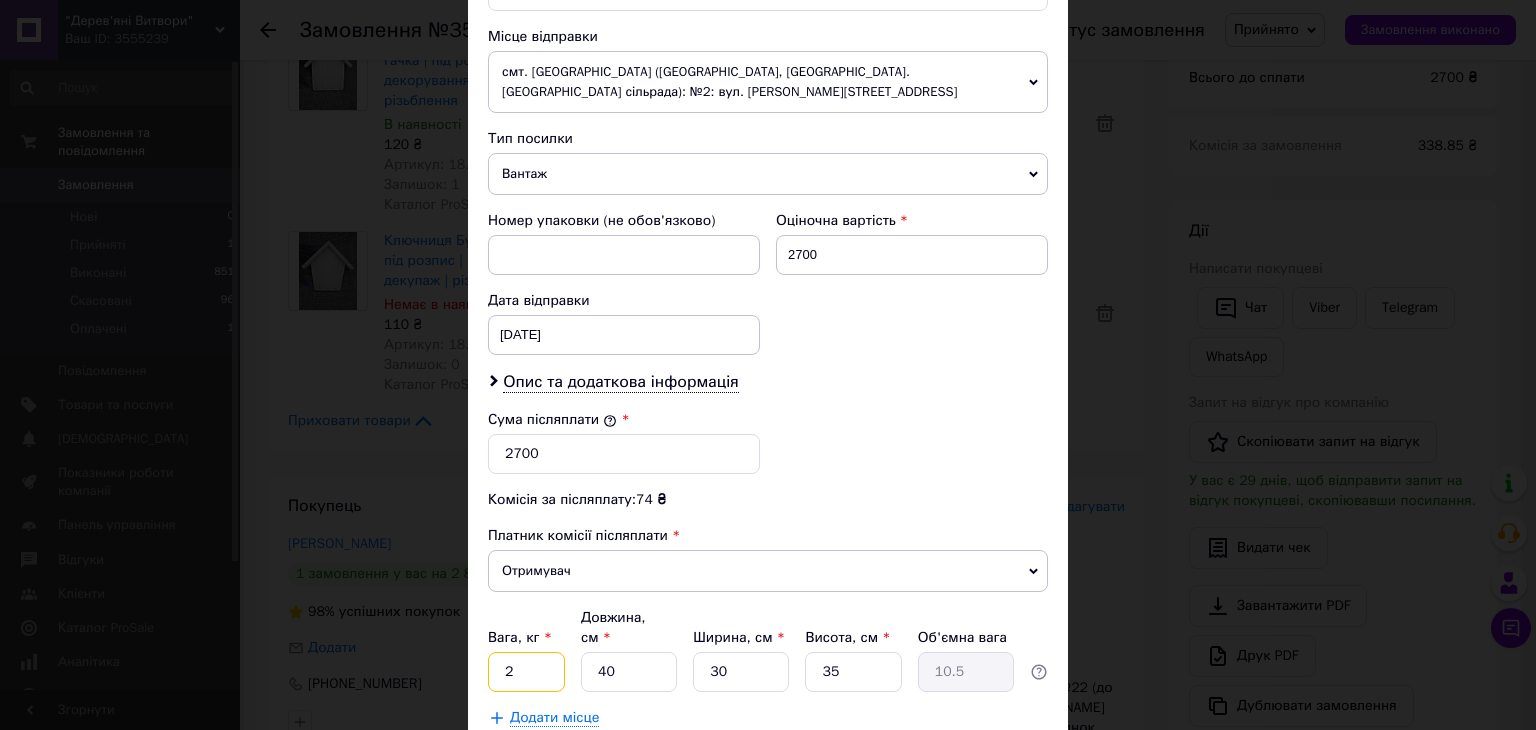 drag, startPoint x: 515, startPoint y: 624, endPoint x: 460, endPoint y: 617, distance: 55.443665 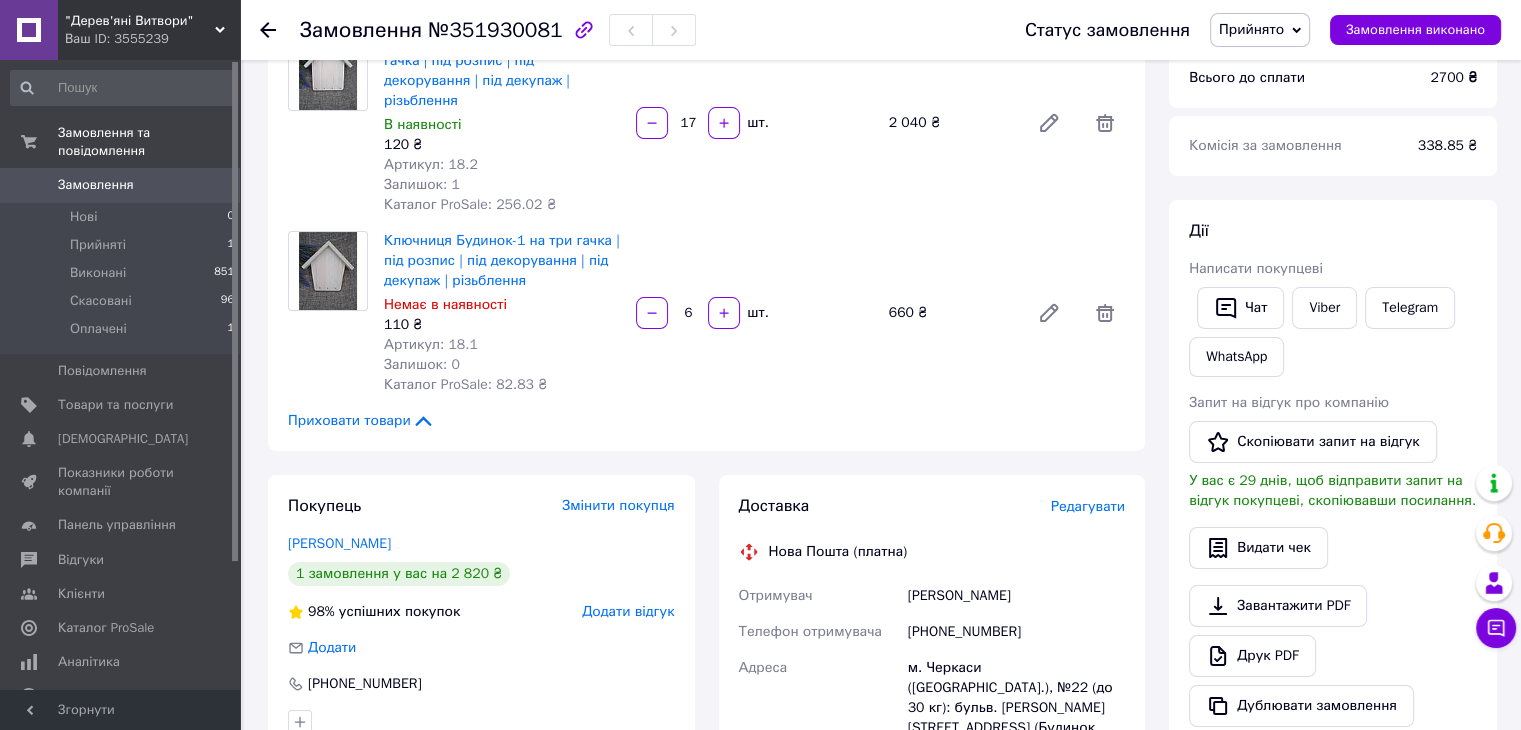 click on "Редагувати" at bounding box center [1088, 506] 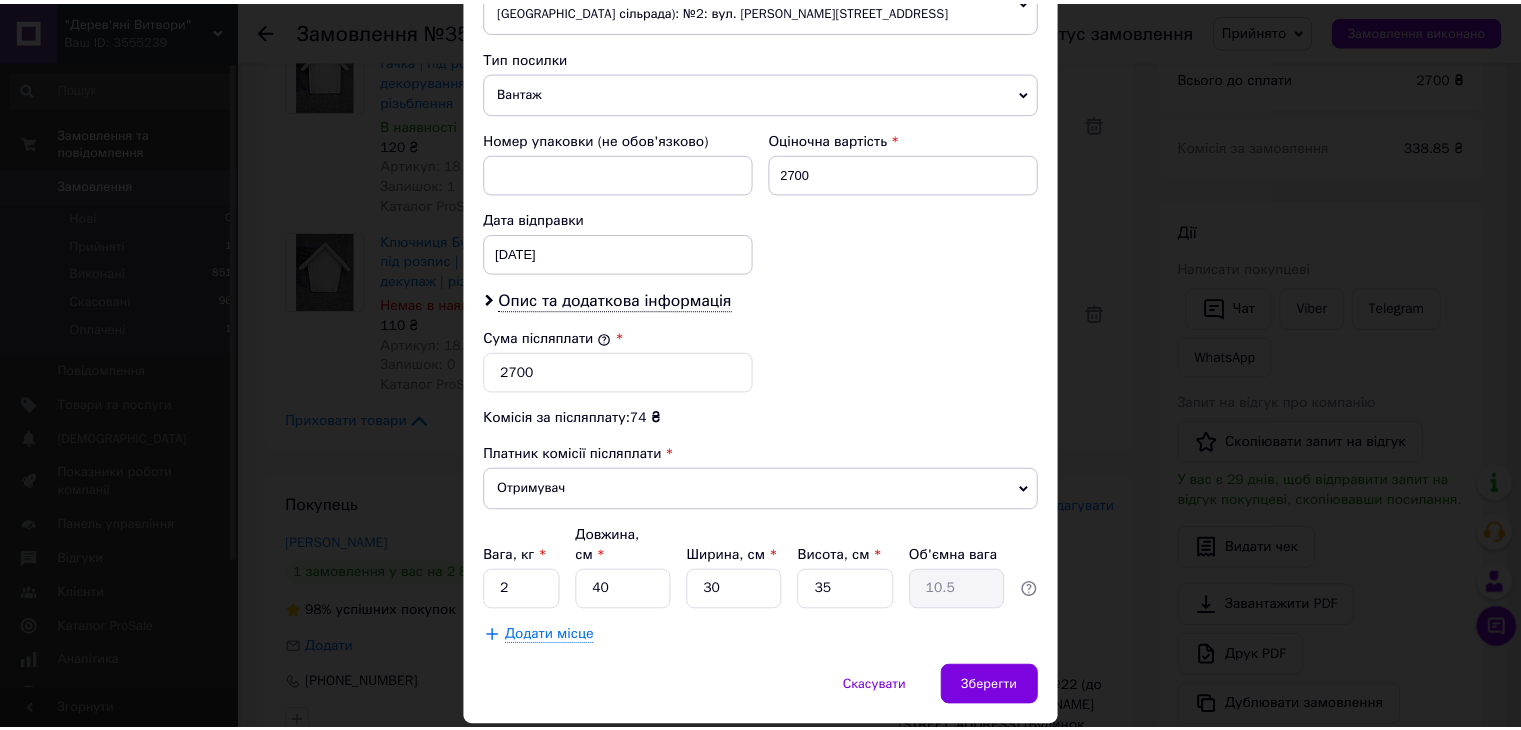 scroll, scrollTop: 800, scrollLeft: 0, axis: vertical 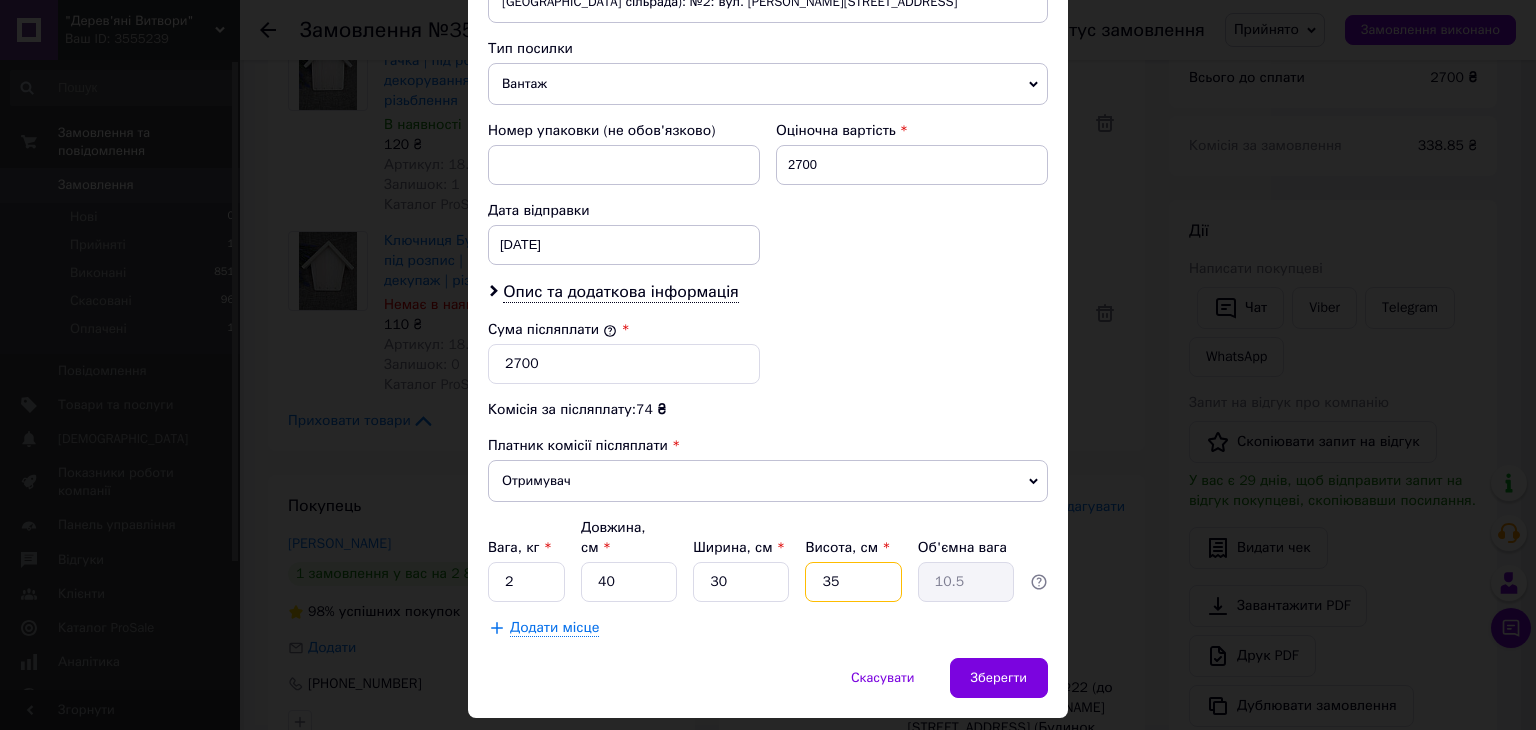 click on "35" at bounding box center (853, 582) 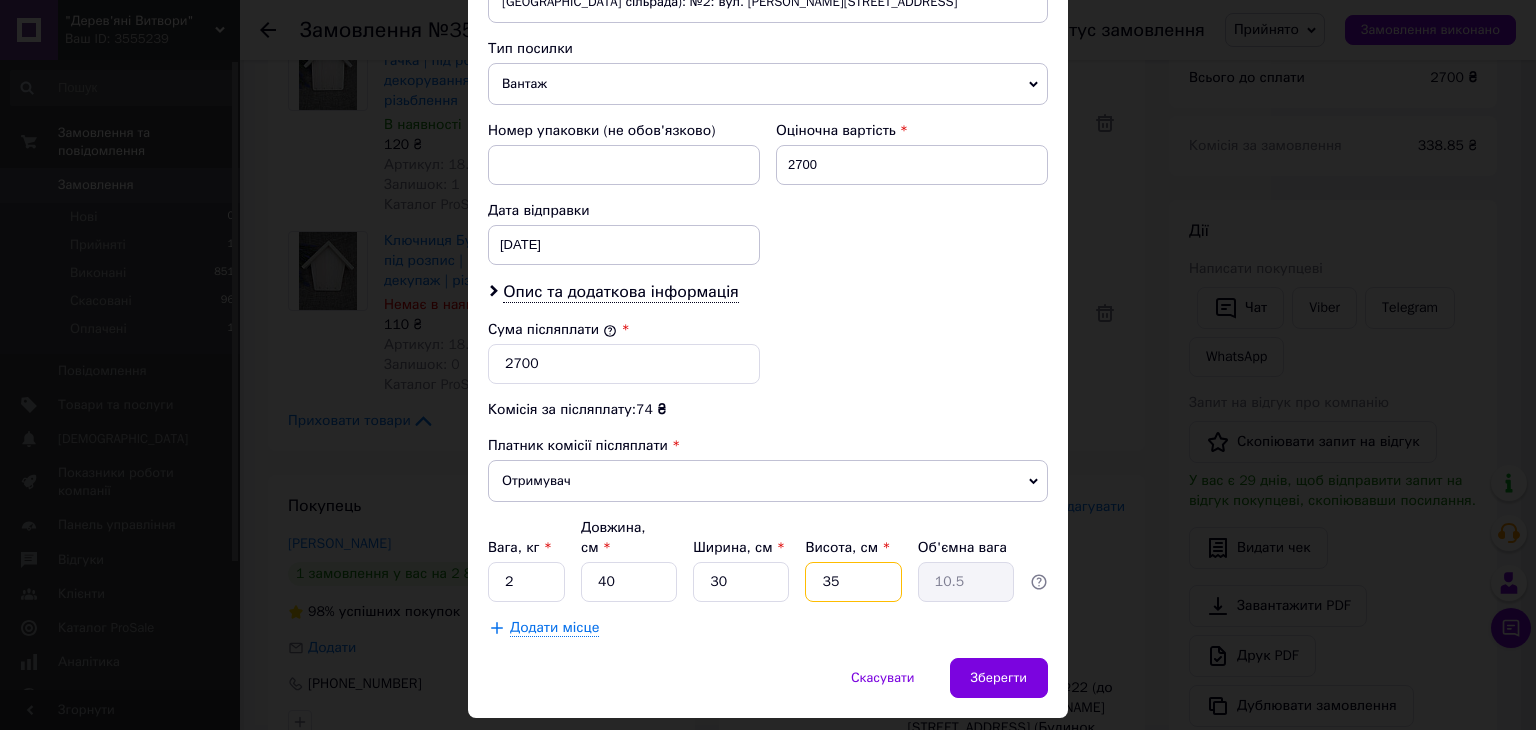 type on "34" 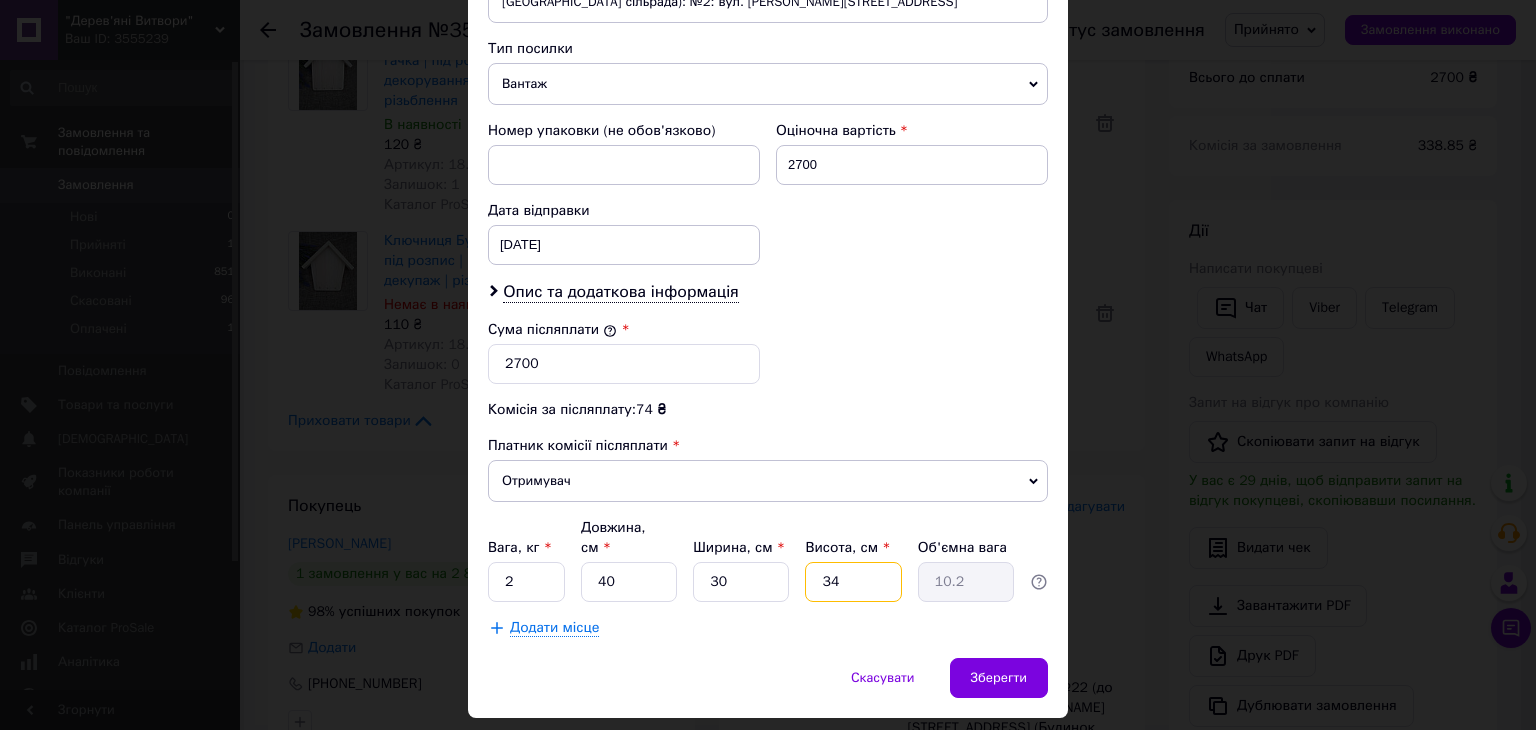 type on "34" 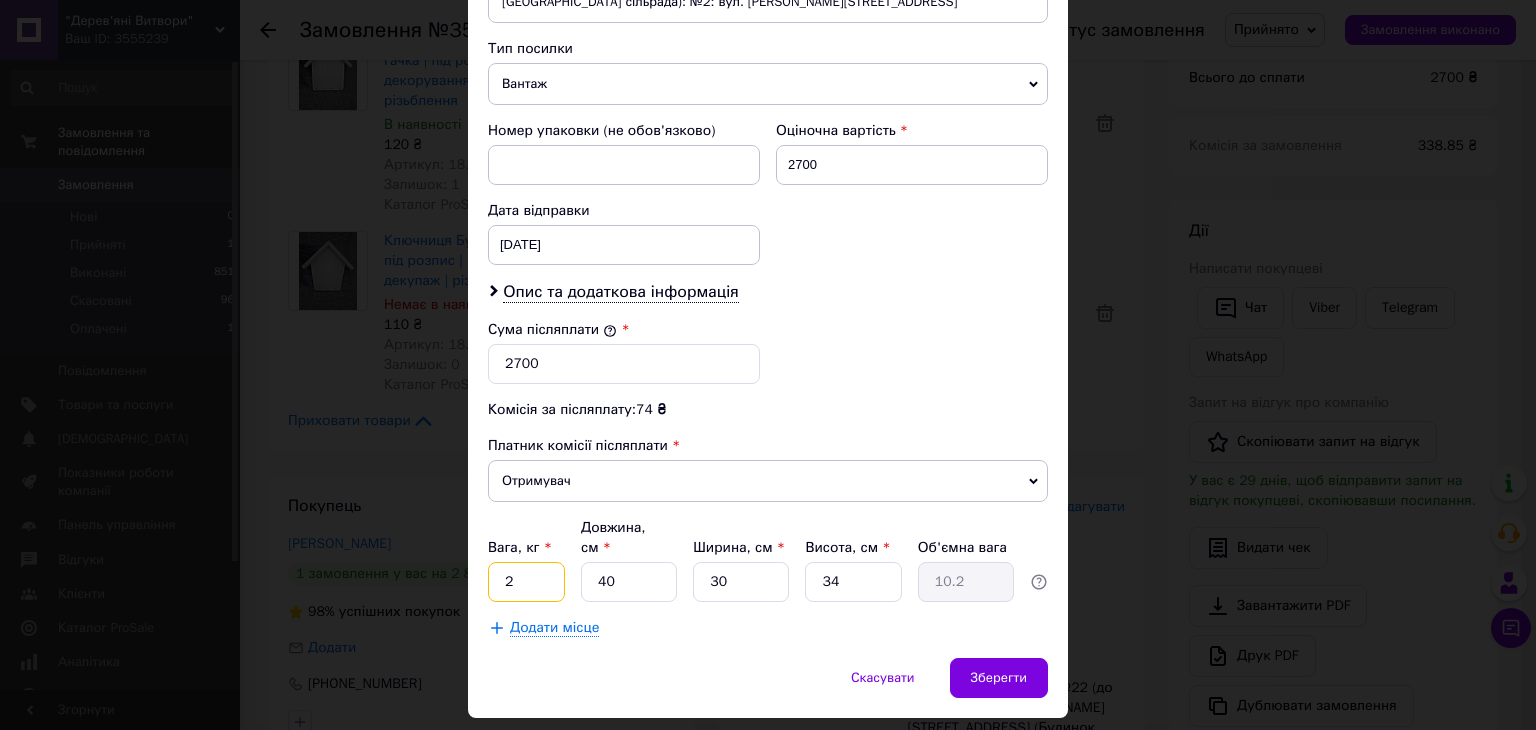 drag, startPoint x: 505, startPoint y: 529, endPoint x: 517, endPoint y: 531, distance: 12.165525 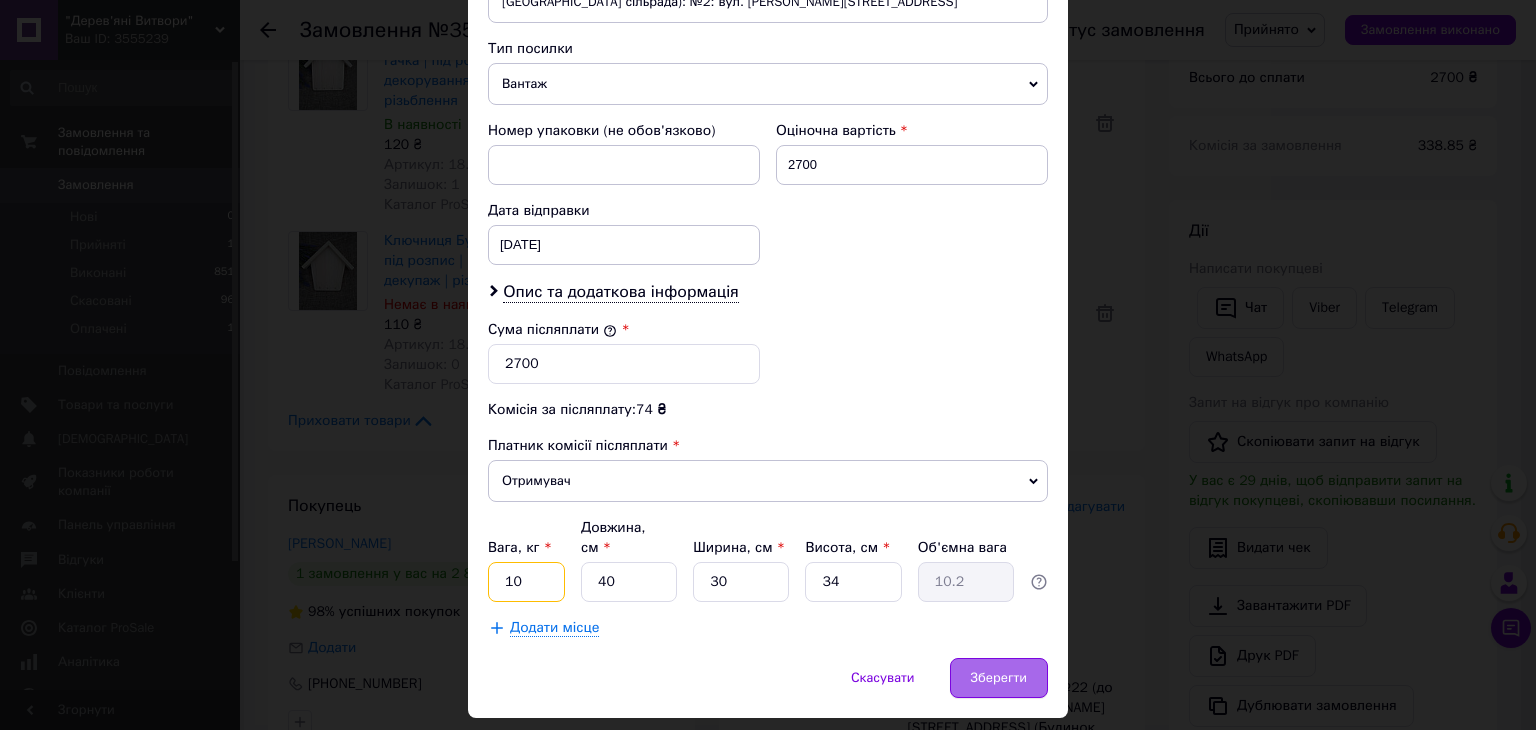 type on "10" 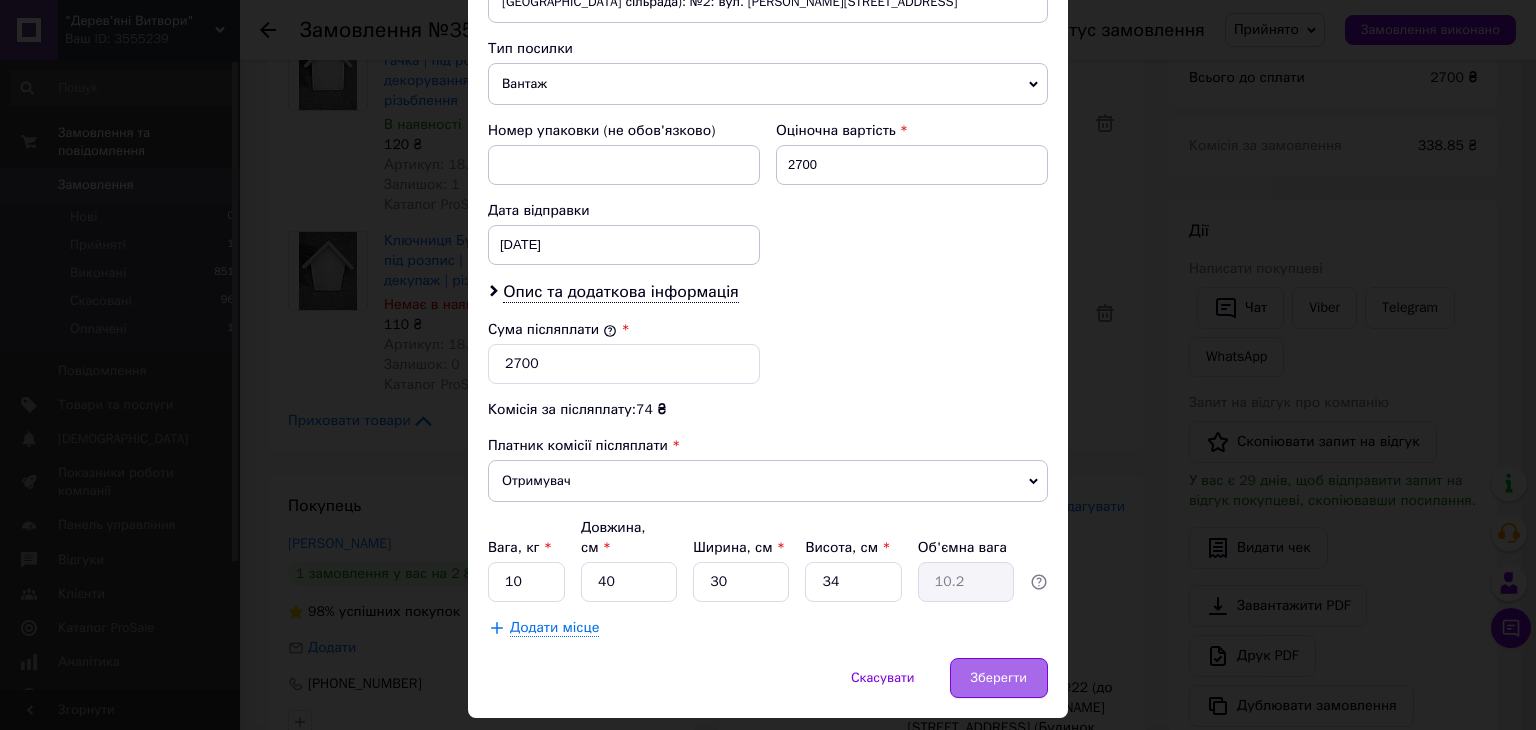drag, startPoint x: 1021, startPoint y: 625, endPoint x: 1035, endPoint y: 634, distance: 16.643316 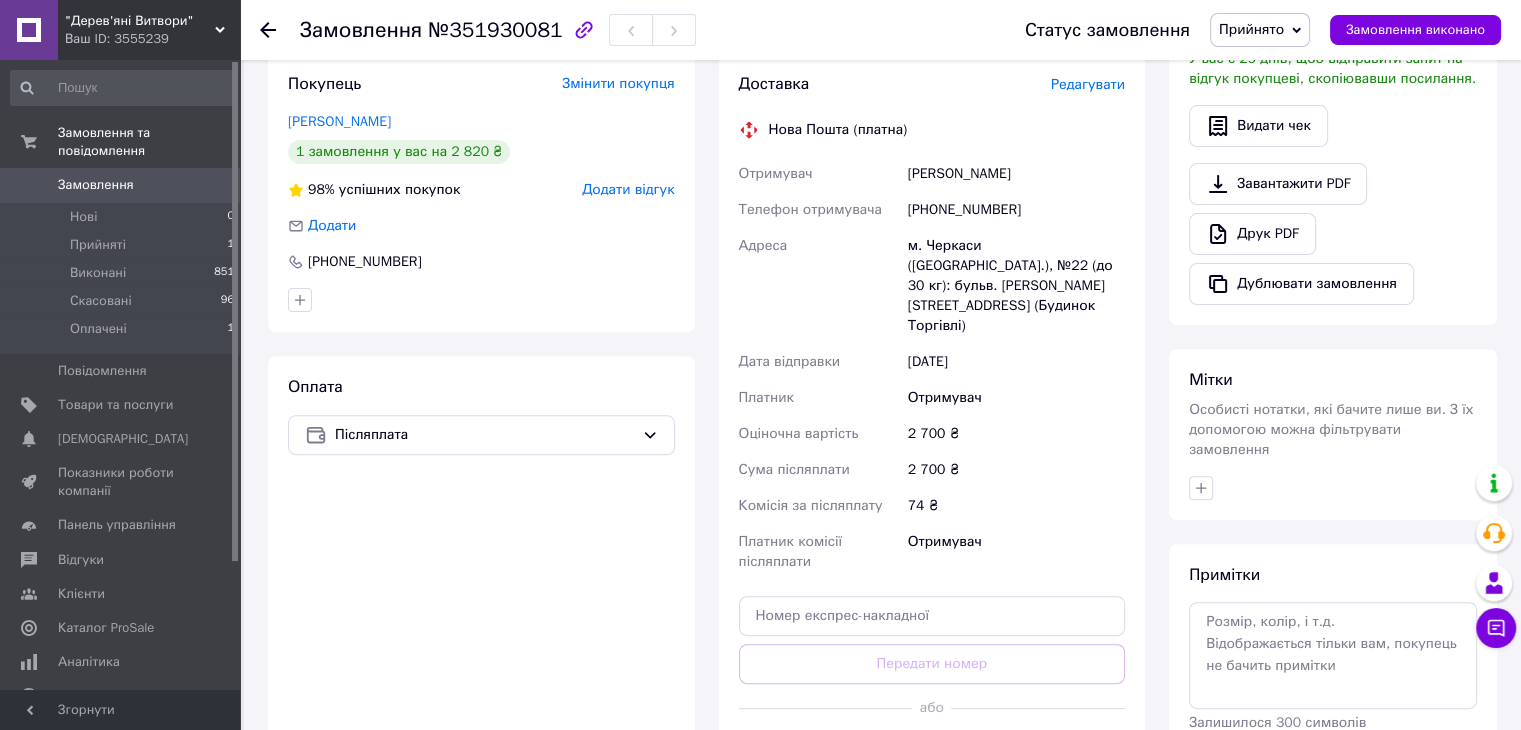 scroll, scrollTop: 800, scrollLeft: 0, axis: vertical 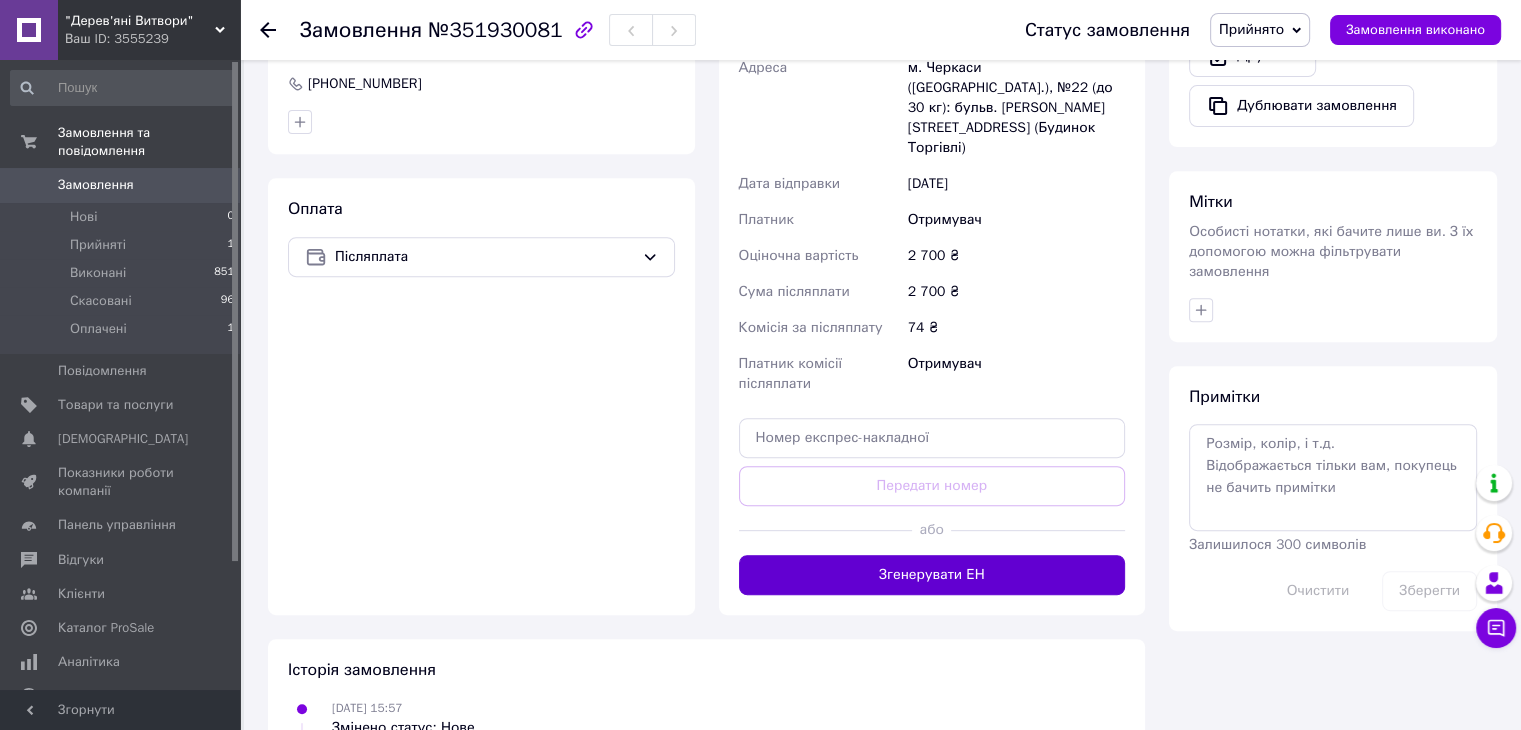 click on "Згенерувати ЕН" at bounding box center [932, 575] 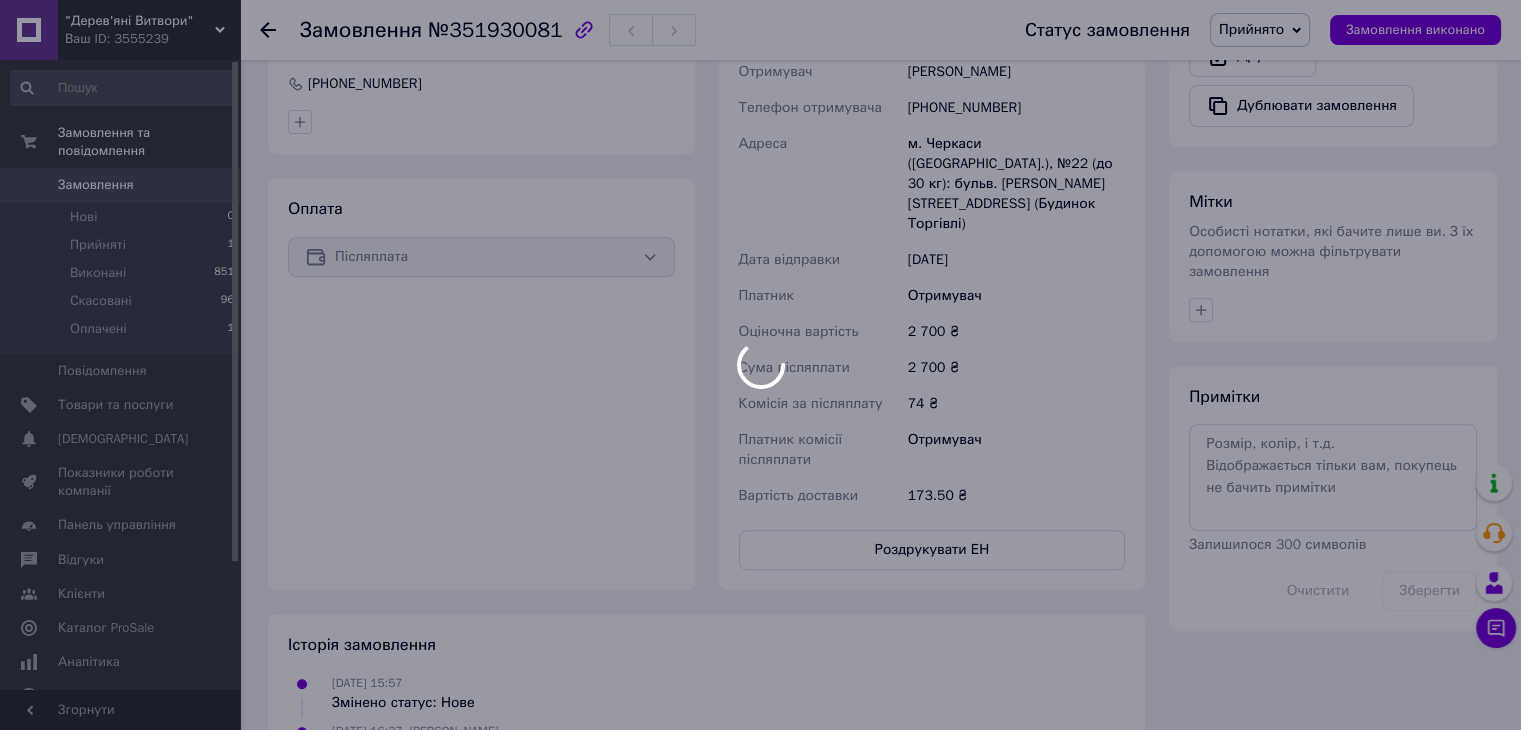 scroll, scrollTop: 35, scrollLeft: 0, axis: vertical 